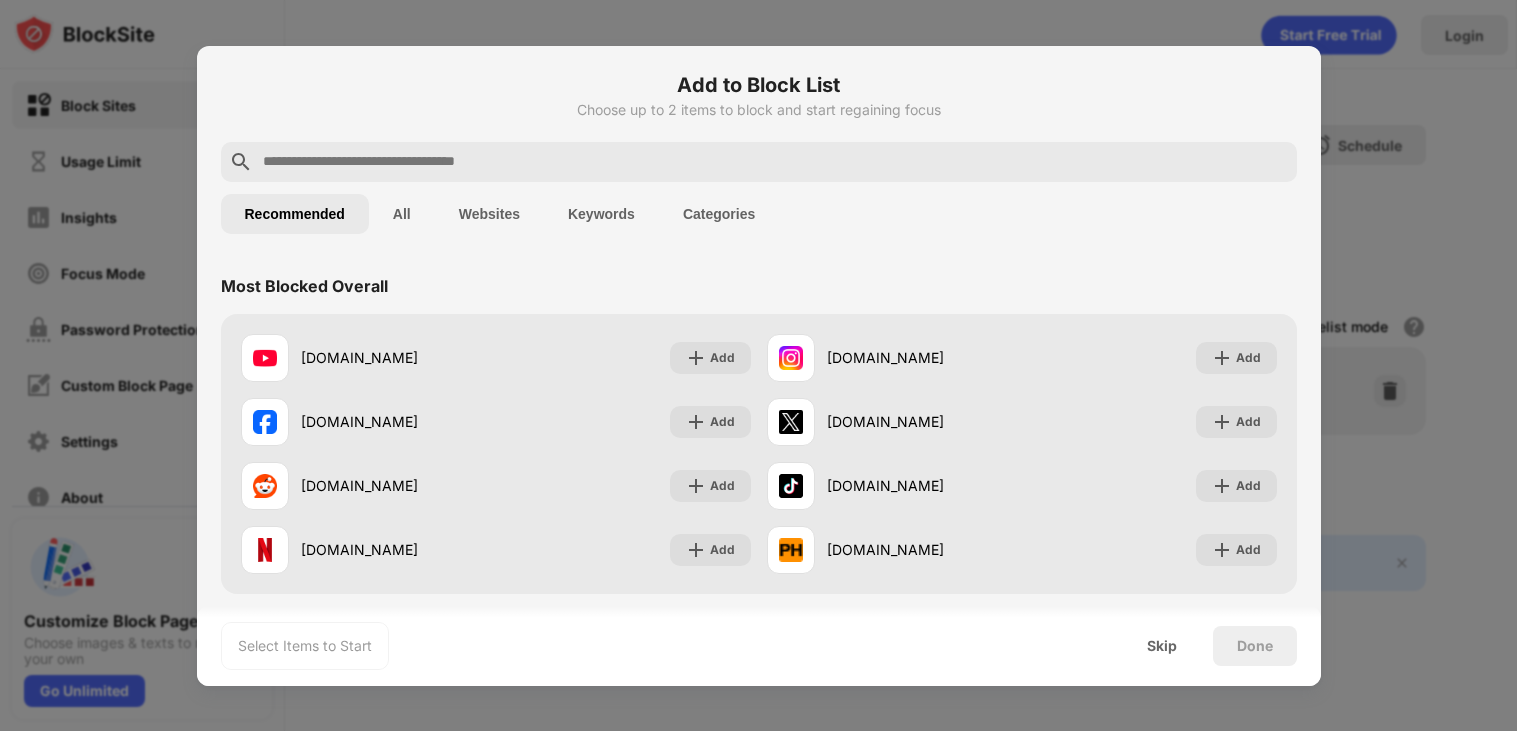 scroll, scrollTop: 0, scrollLeft: 0, axis: both 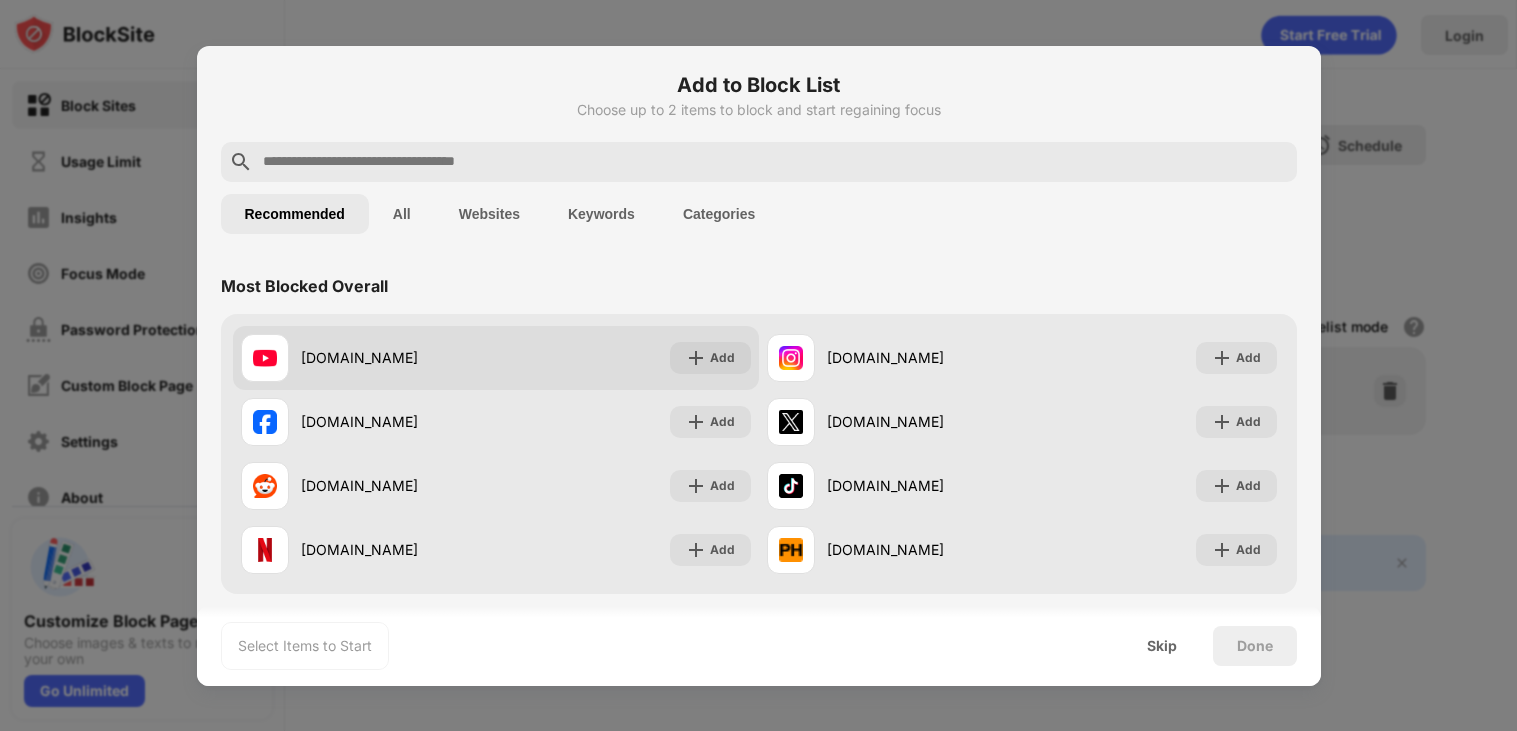 click on "[DOMAIN_NAME] Add" at bounding box center [496, 358] 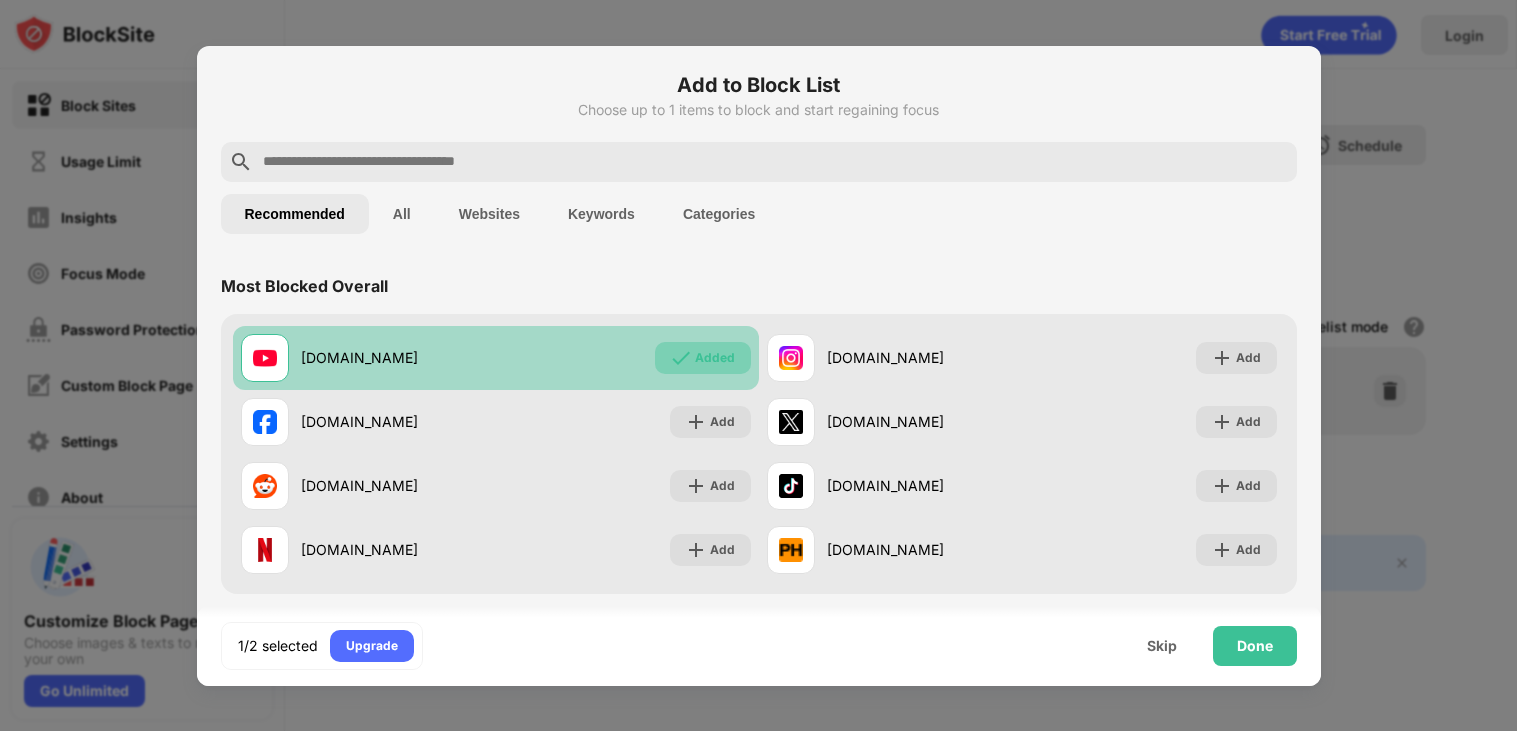click on "Added" at bounding box center [715, 358] 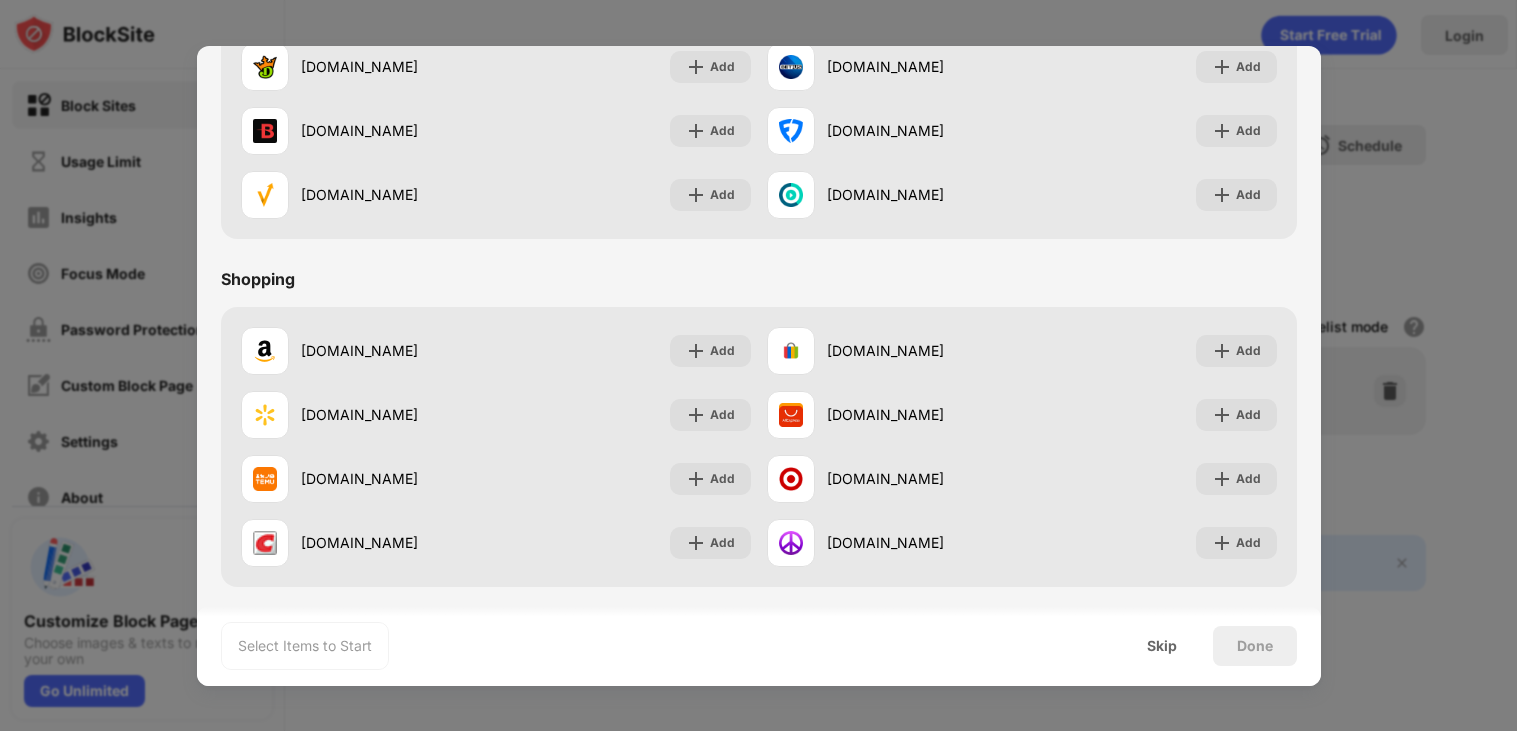 scroll, scrollTop: 0, scrollLeft: 0, axis: both 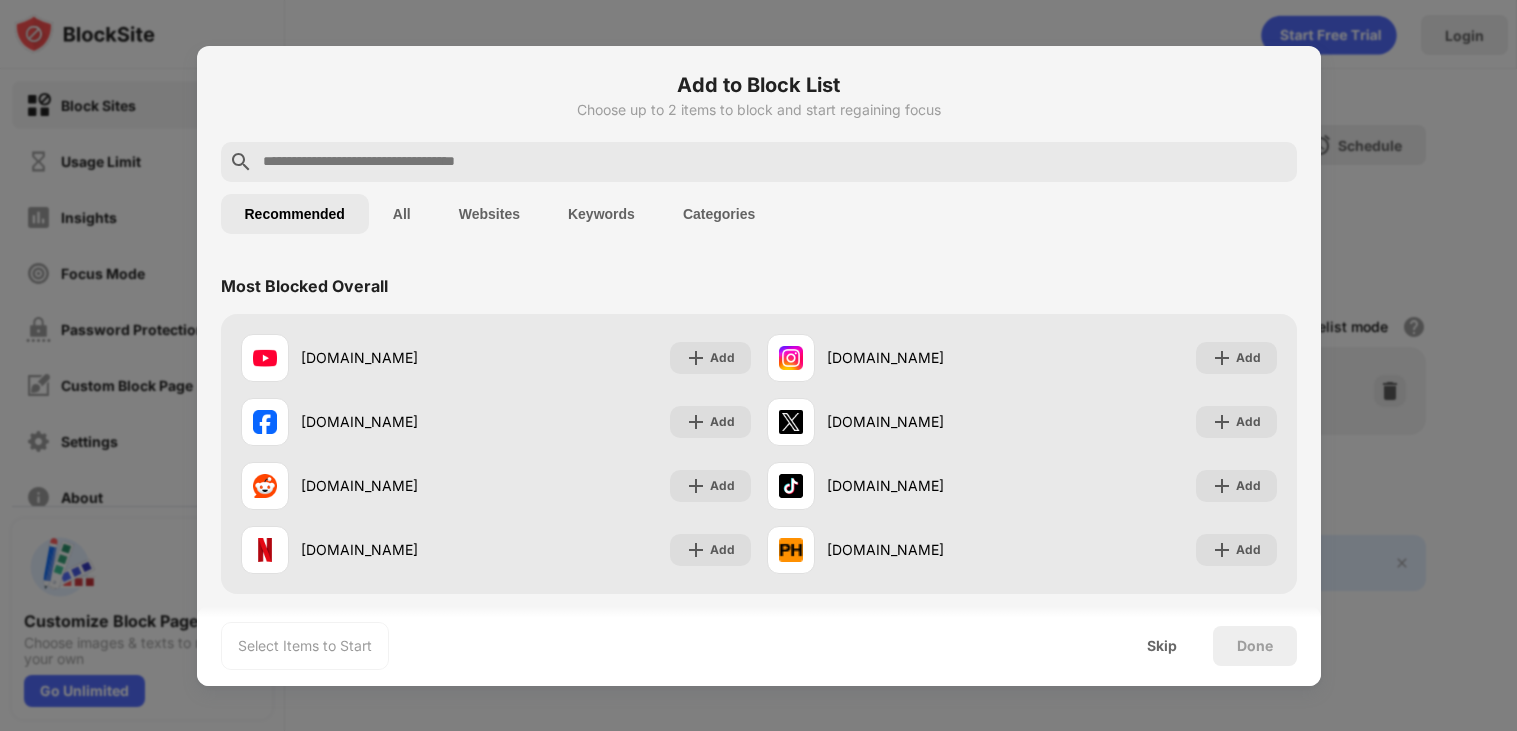click on "All" at bounding box center [402, 214] 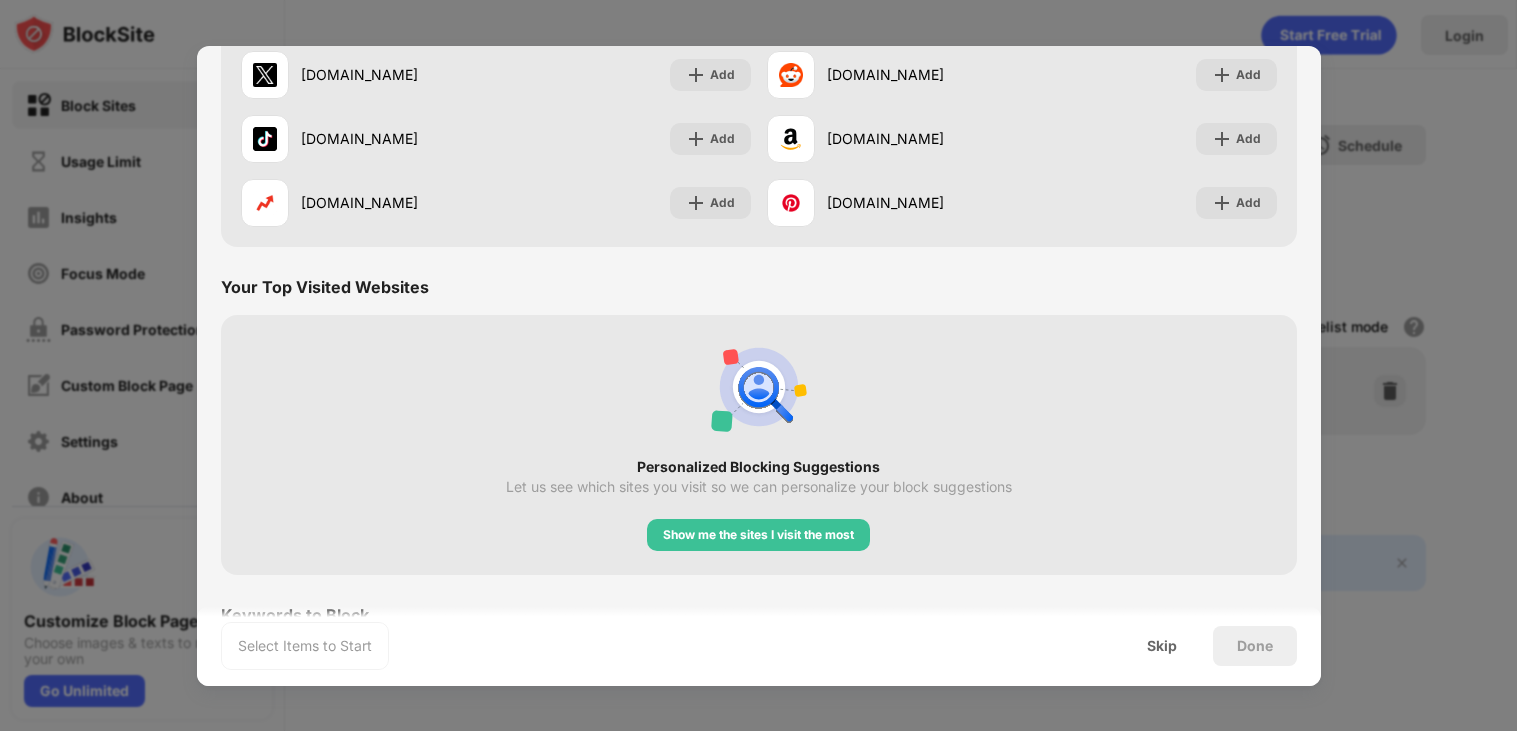 scroll, scrollTop: 0, scrollLeft: 0, axis: both 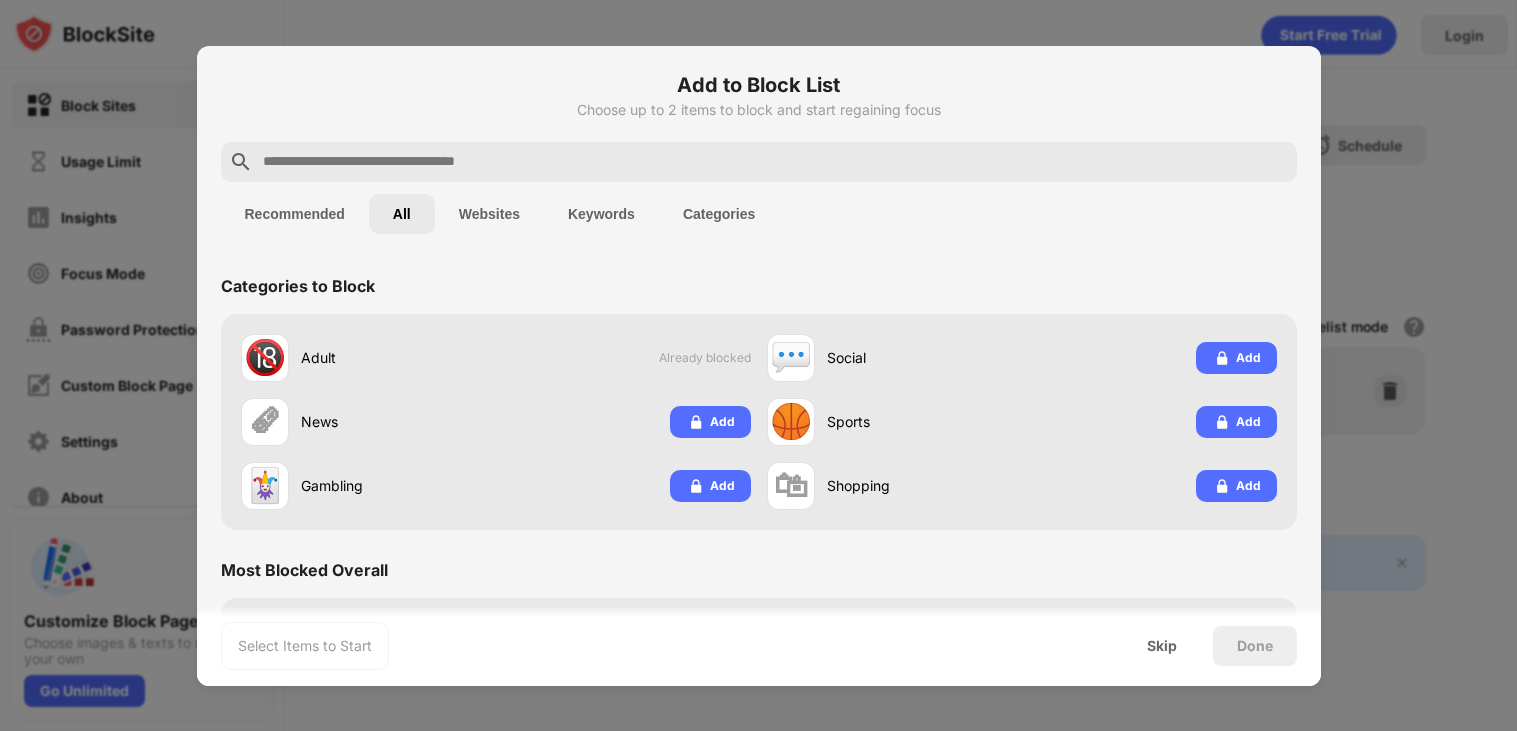 click on "Websites" at bounding box center [489, 214] 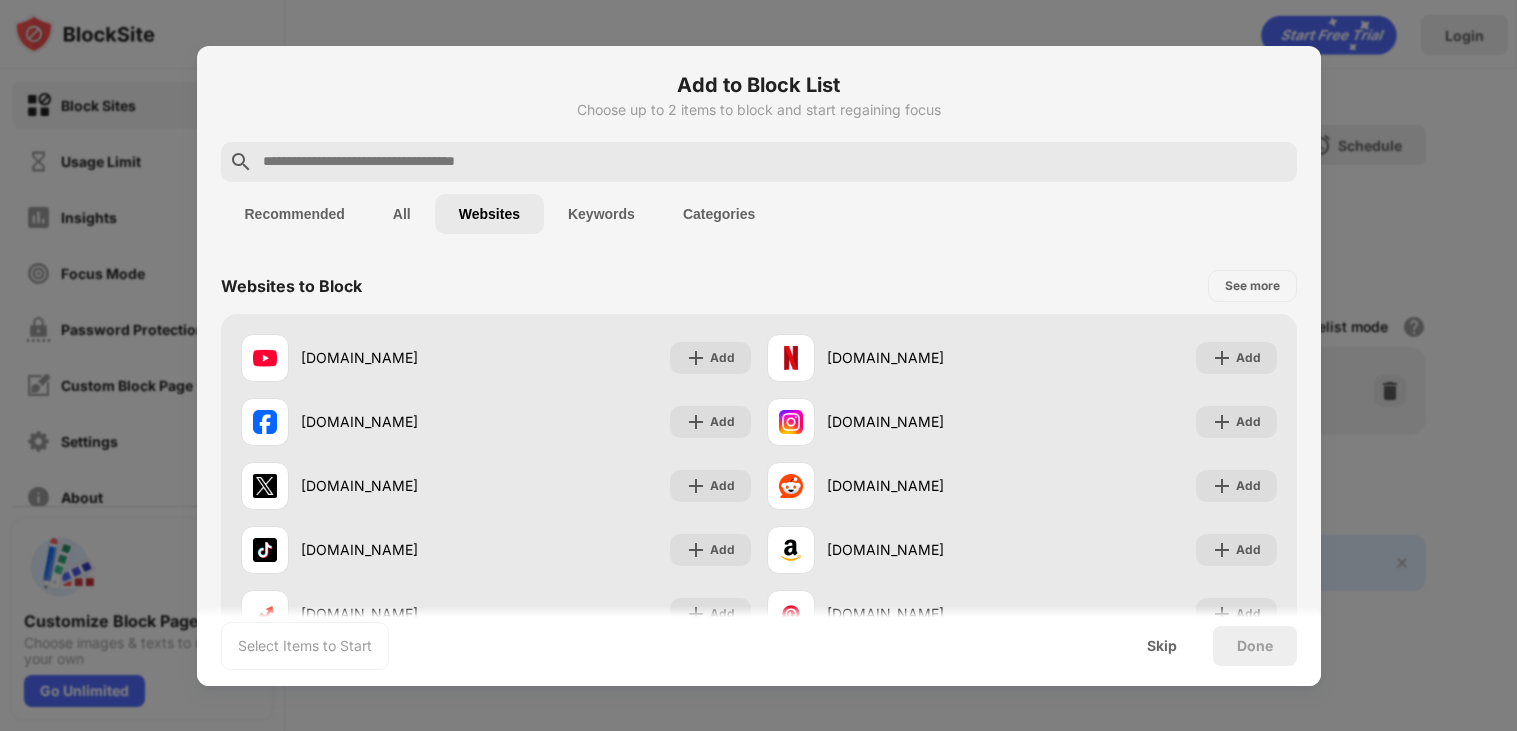 click on "Keywords" at bounding box center (601, 214) 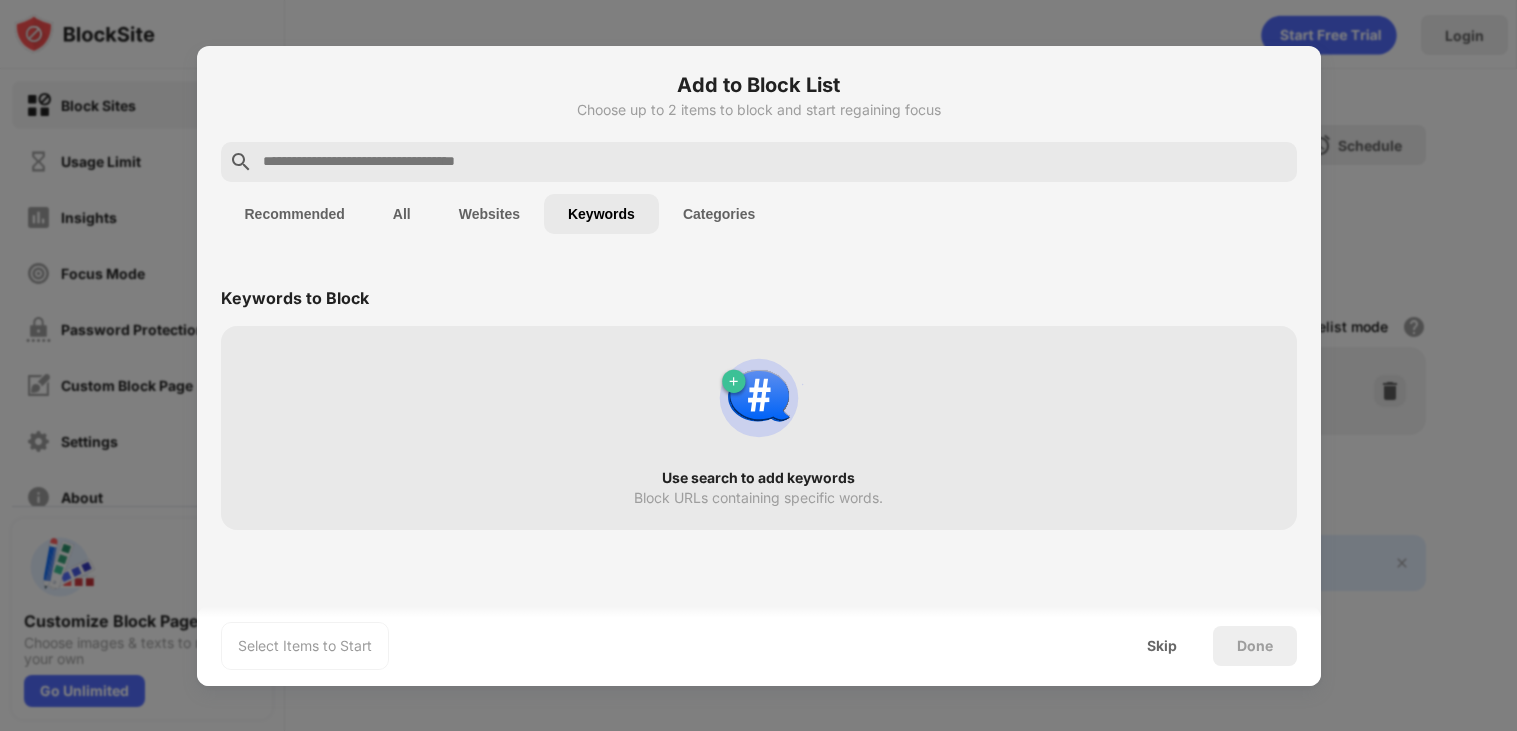 click on "Use search to add keywords Block URLs containing specific words." at bounding box center [759, 428] 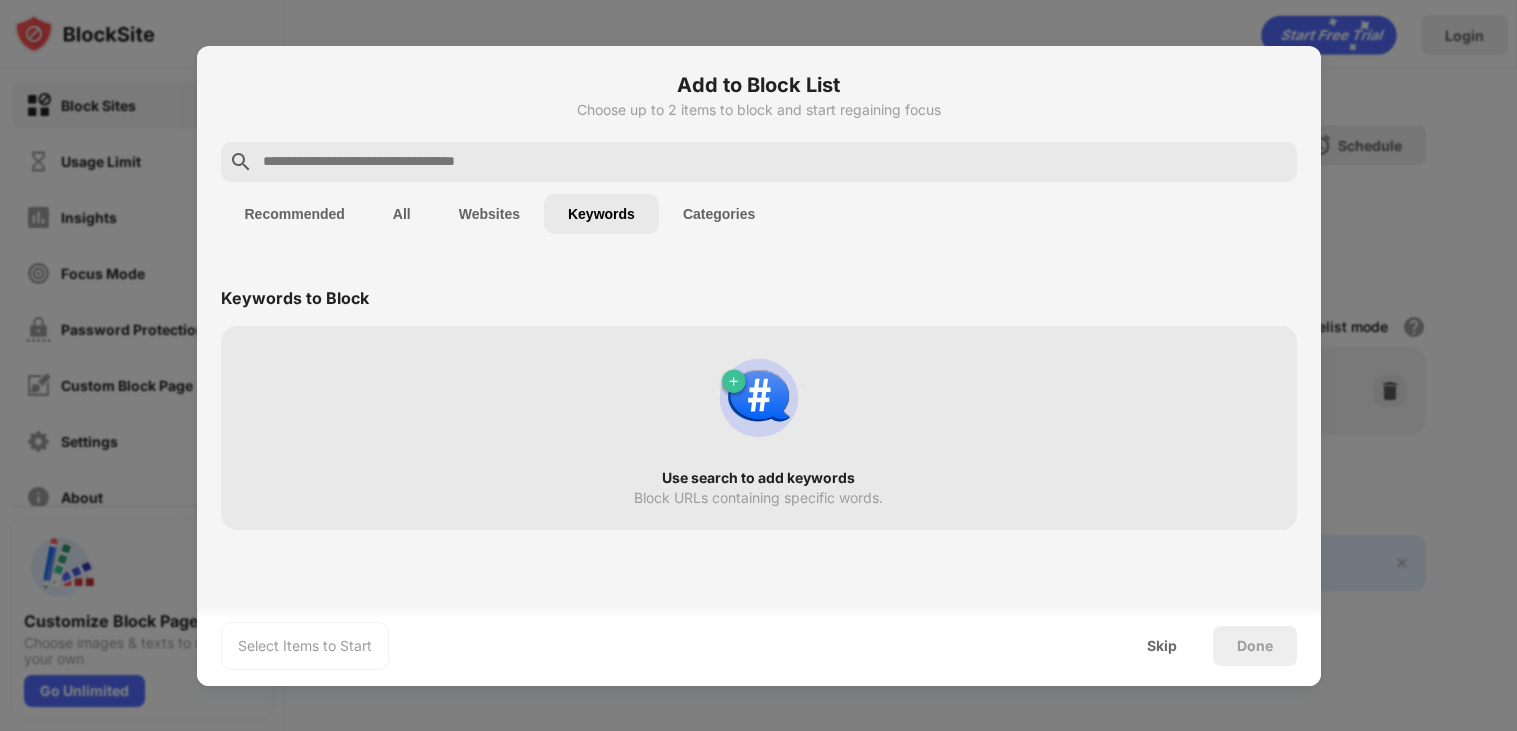 click at bounding box center [759, 398] 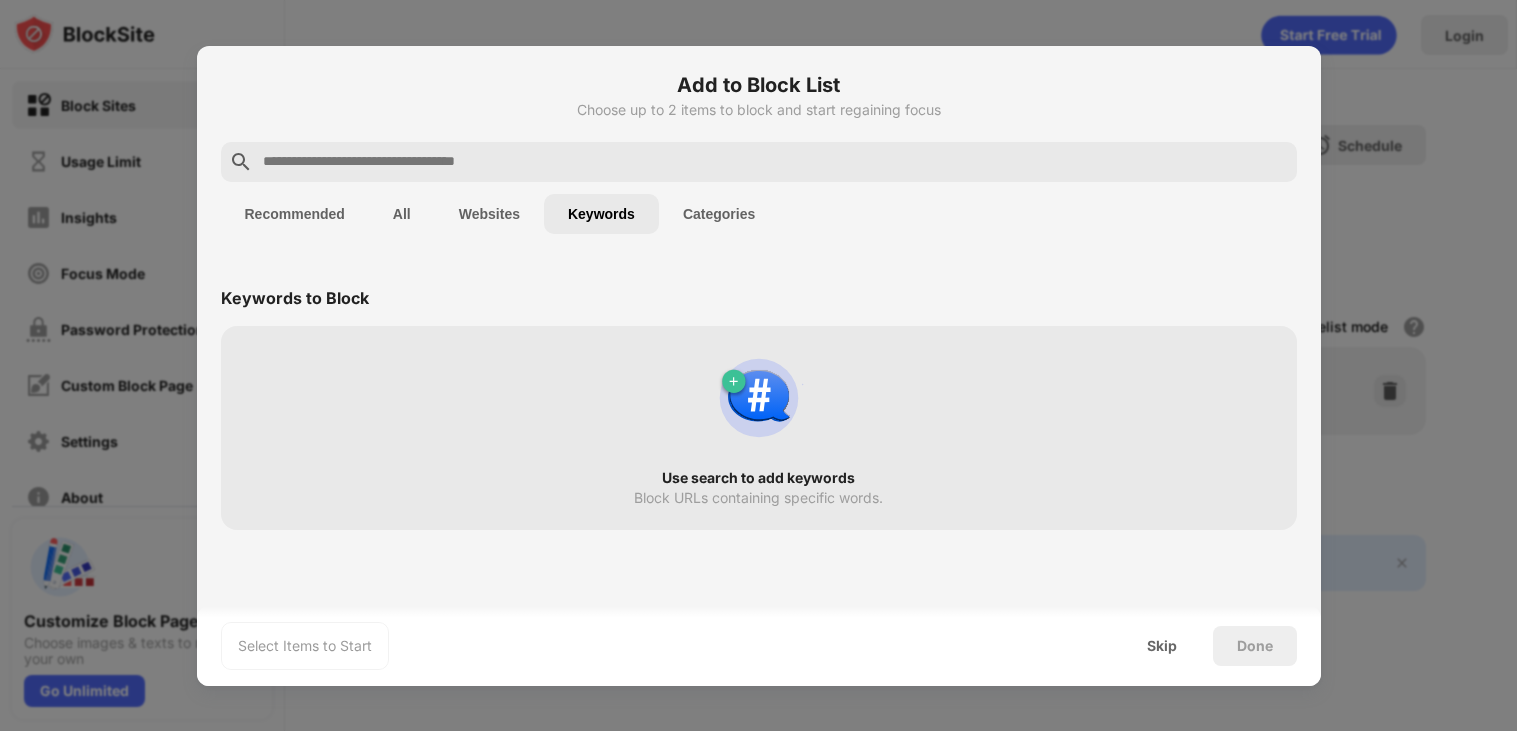 click on "Categories" at bounding box center [719, 214] 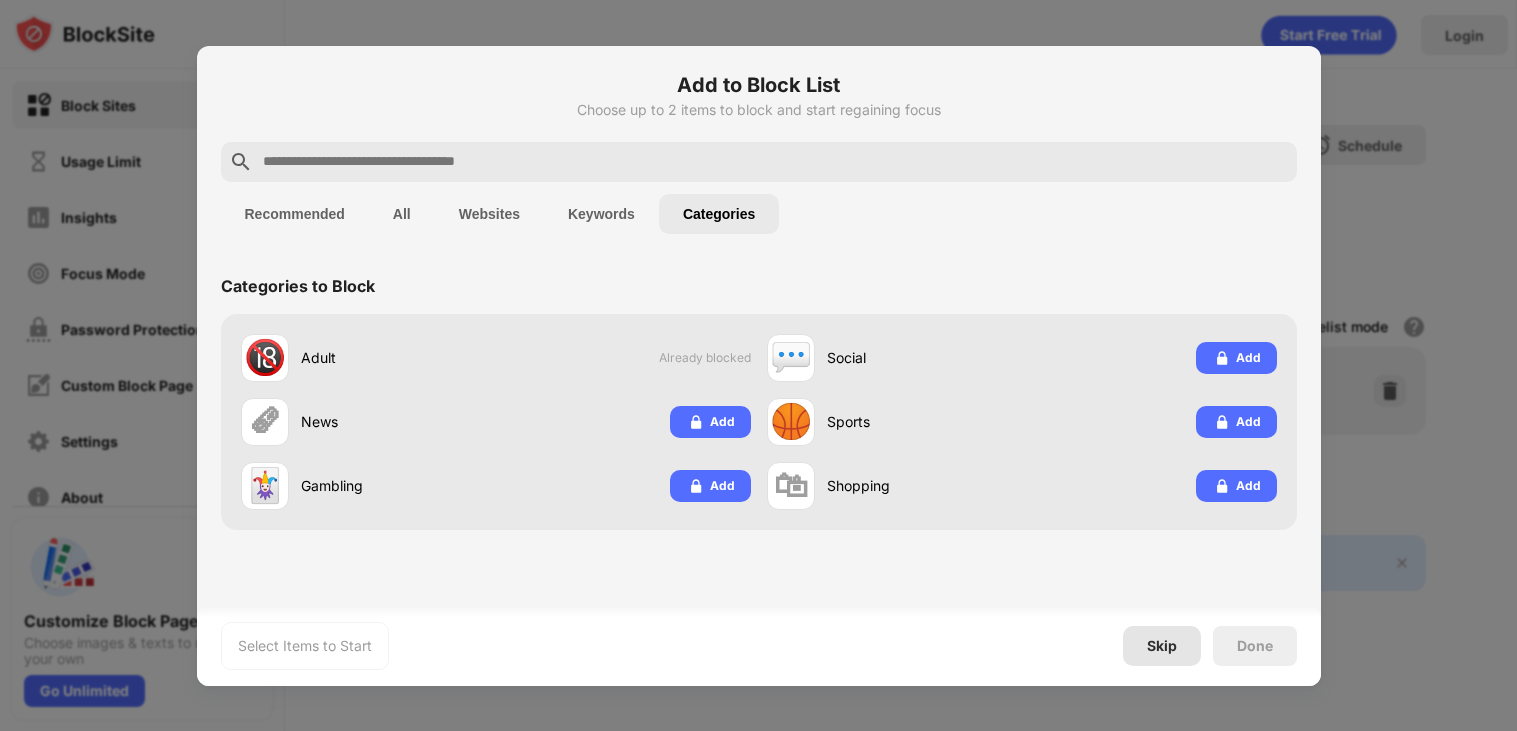 click on "Skip" at bounding box center [1162, 646] 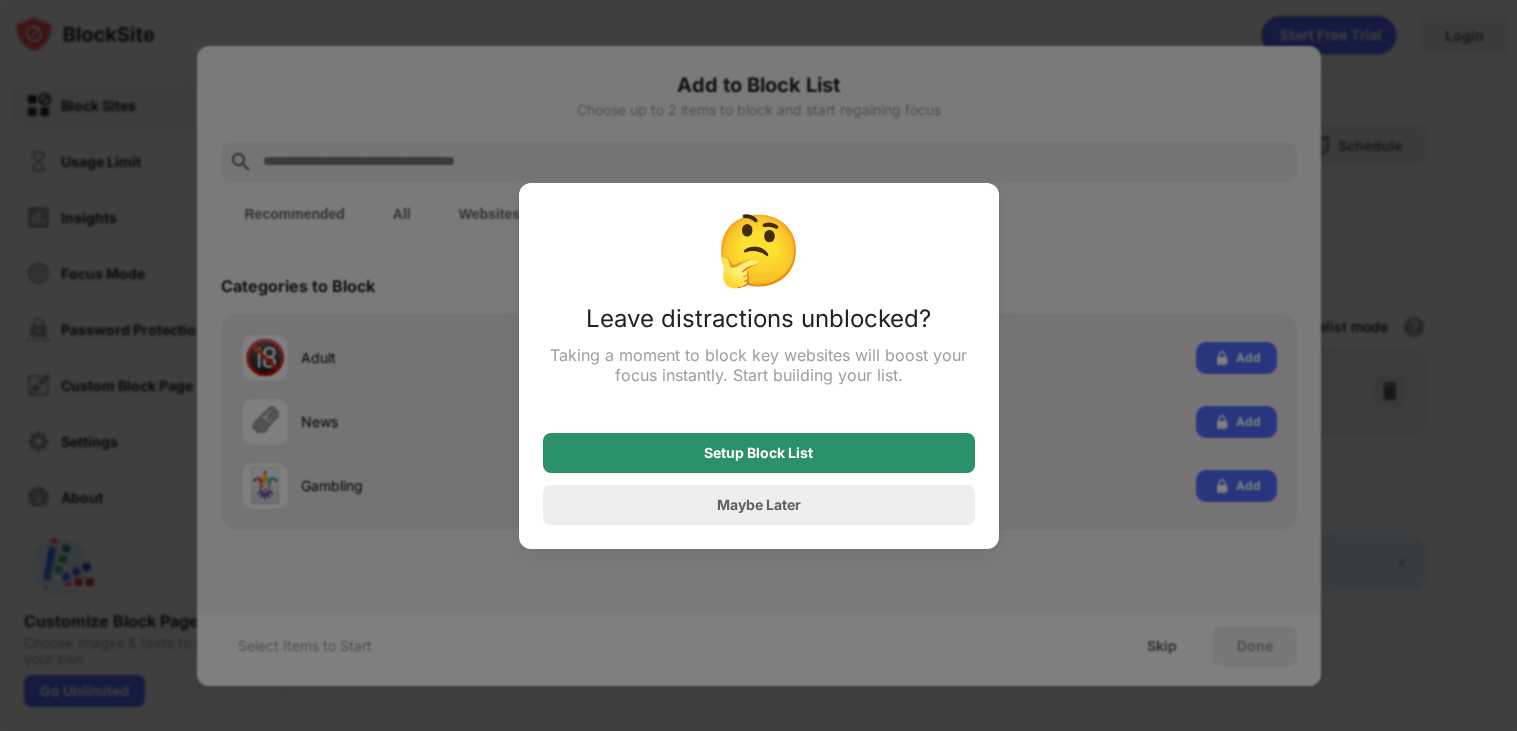click on "Setup Block List" at bounding box center (759, 453) 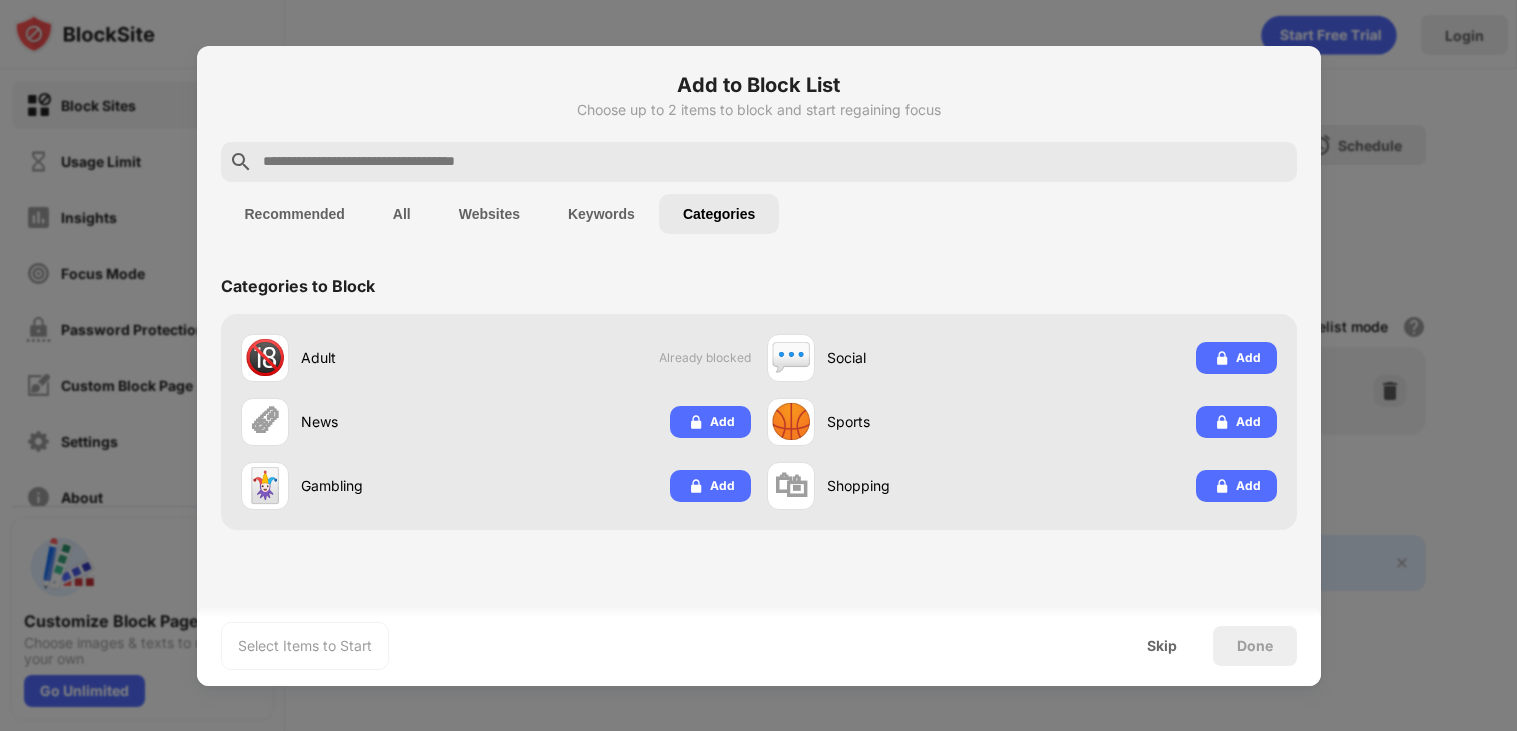 click on "Select Items to Start Skip Done" at bounding box center (759, 646) 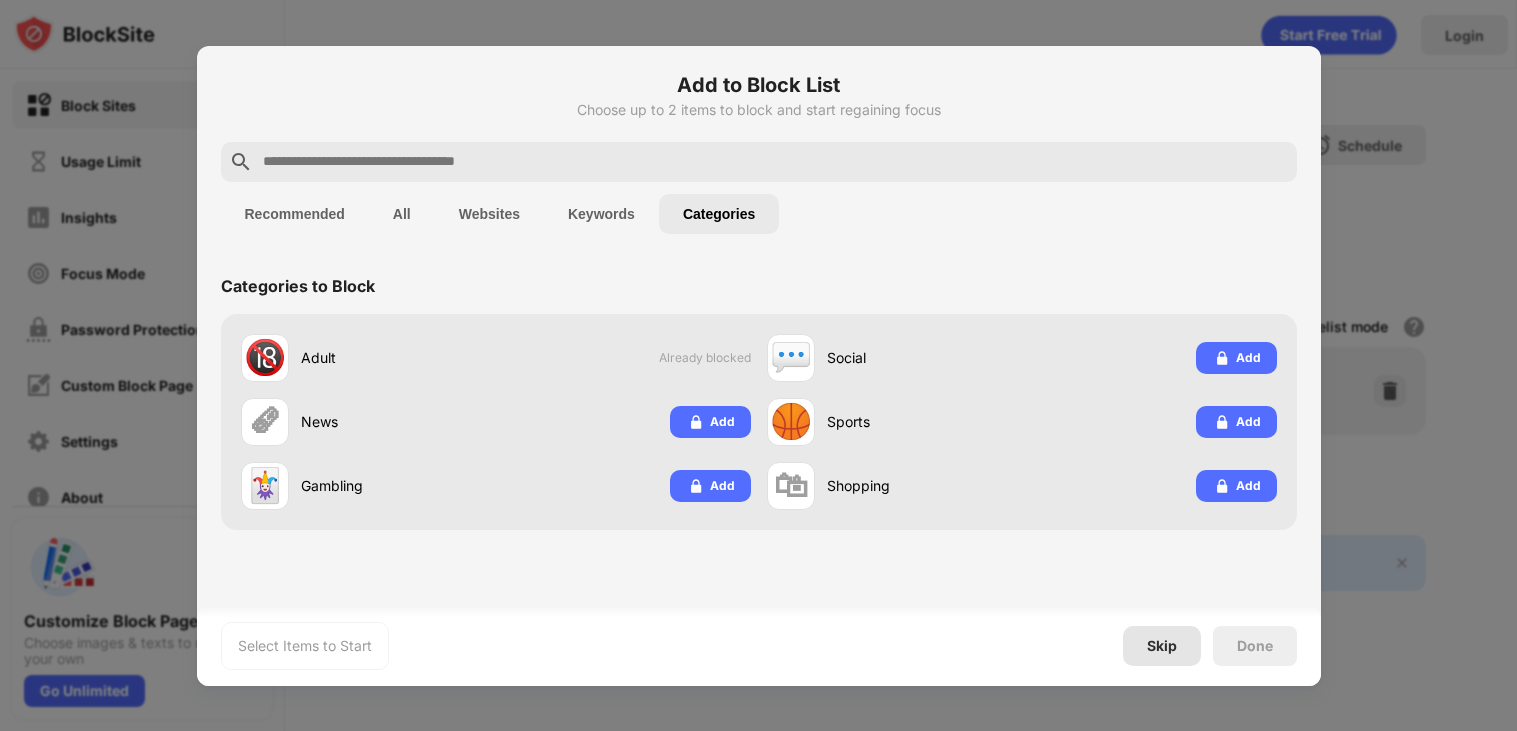 click on "Skip" at bounding box center [1162, 646] 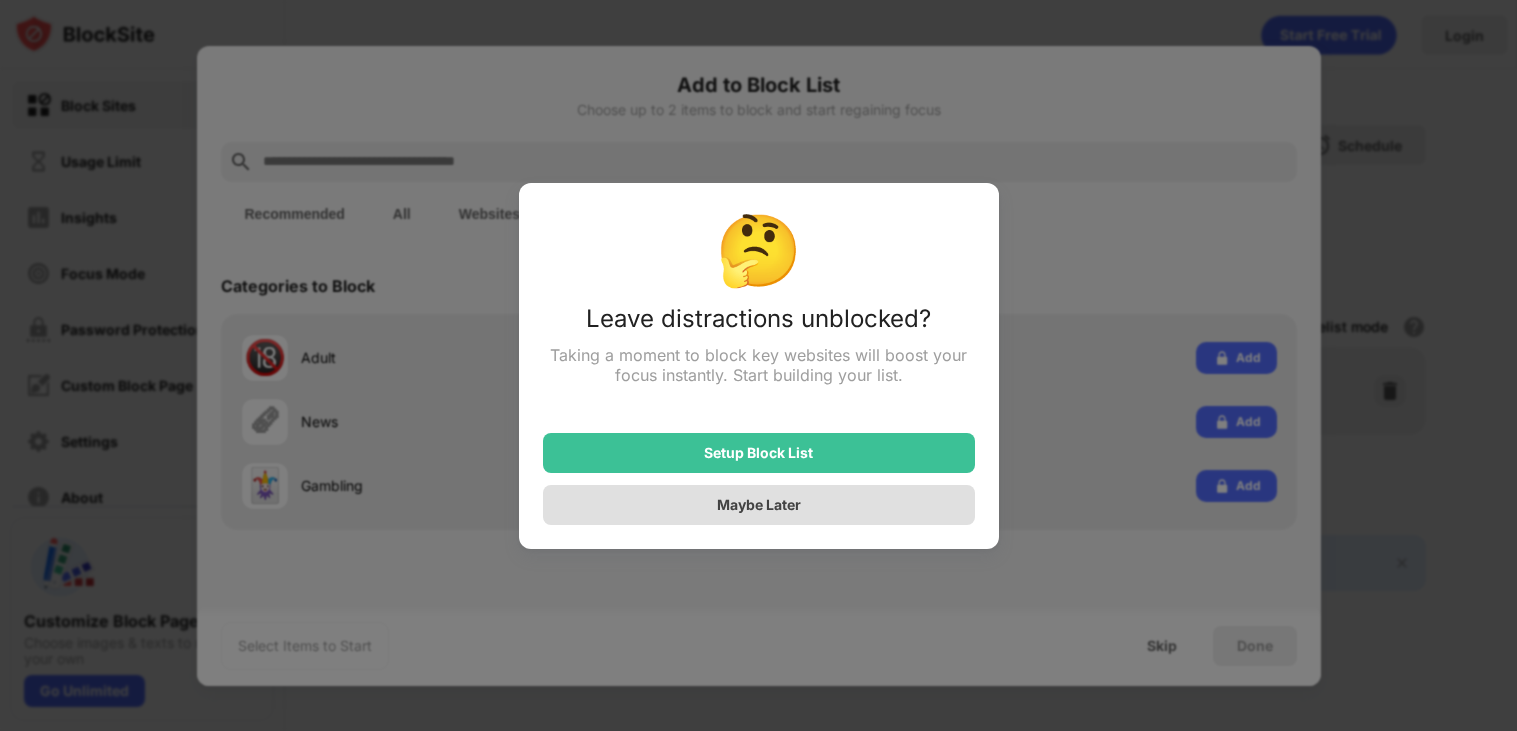 click on "Maybe Later" at bounding box center [759, 505] 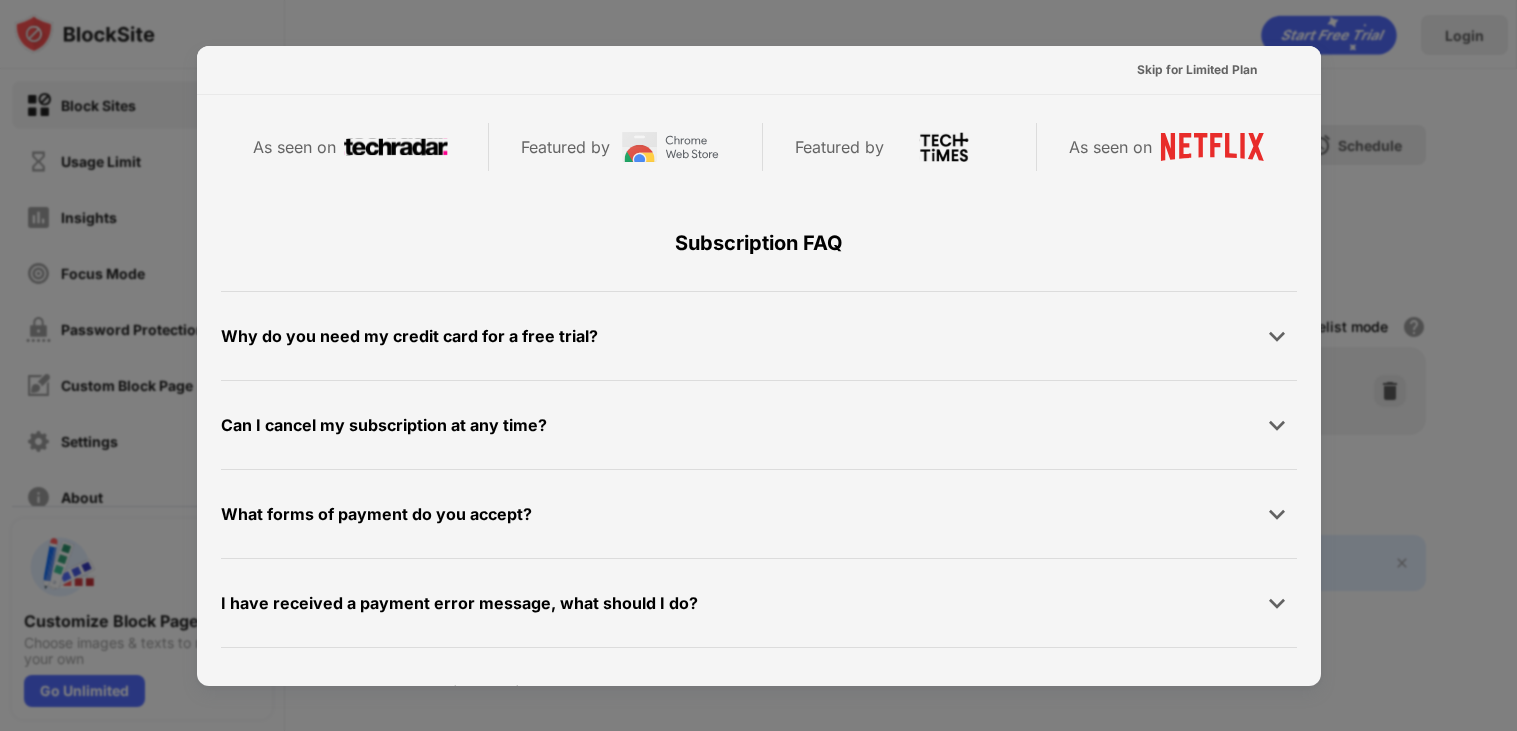 scroll, scrollTop: 976, scrollLeft: 0, axis: vertical 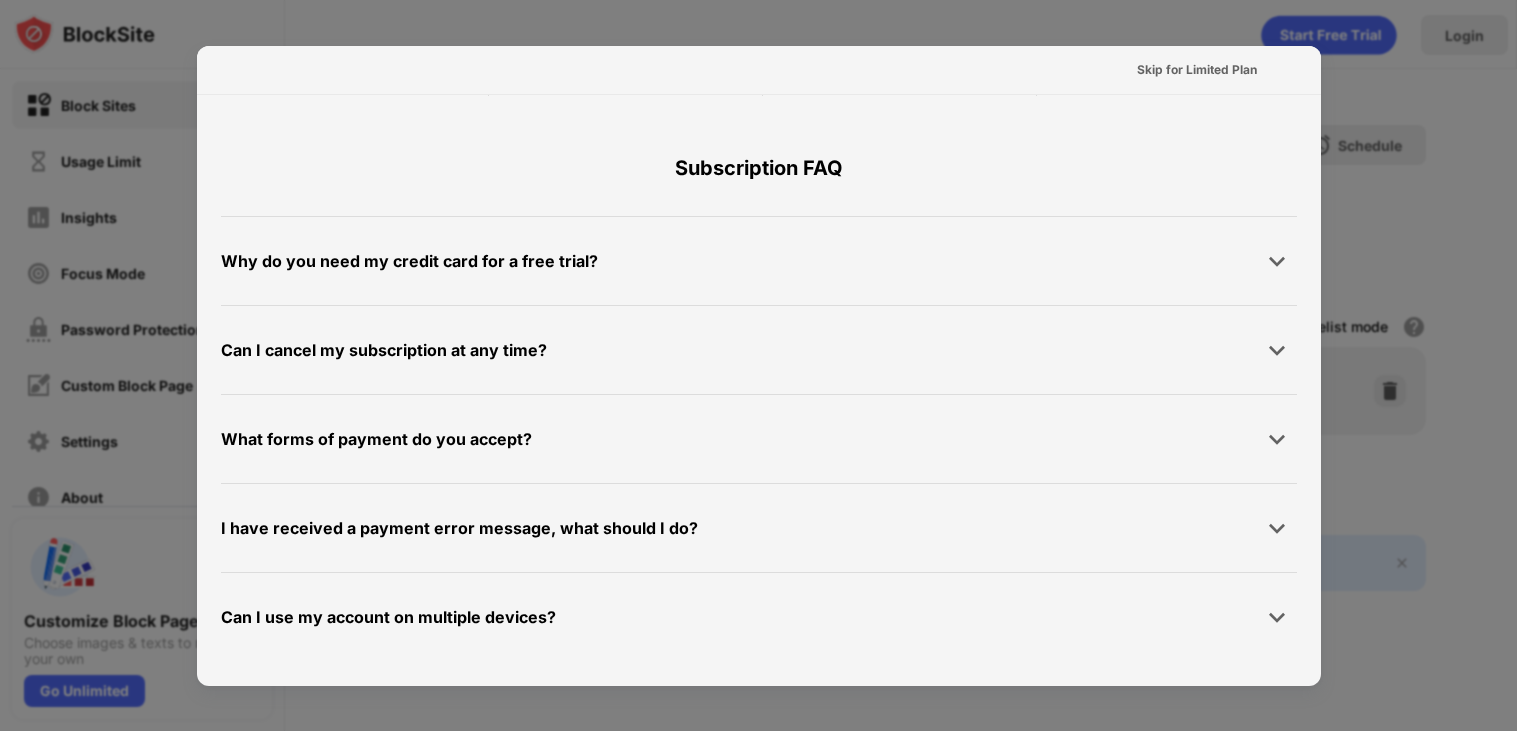 click at bounding box center [758, 365] 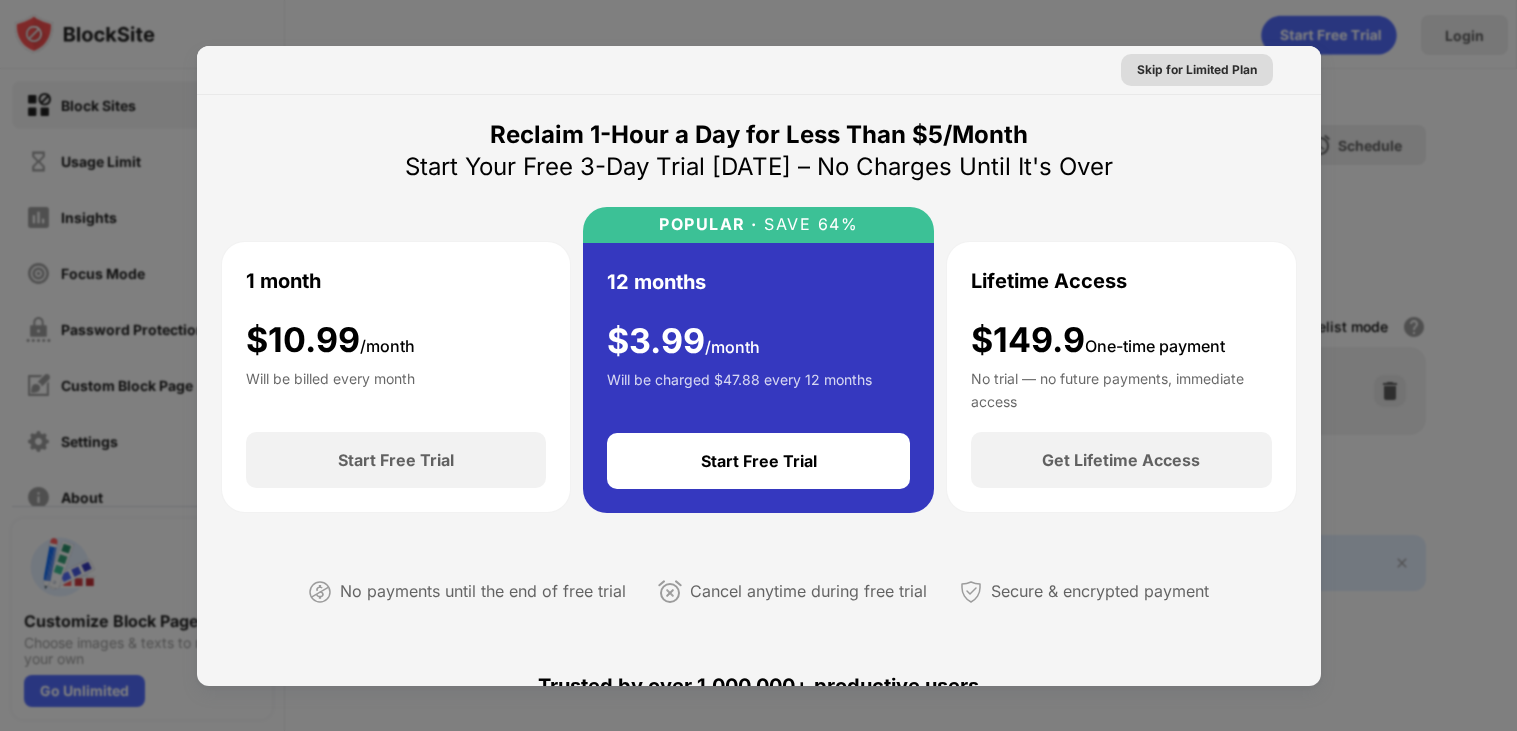 click on "Skip for Limited Plan" at bounding box center (1197, 70) 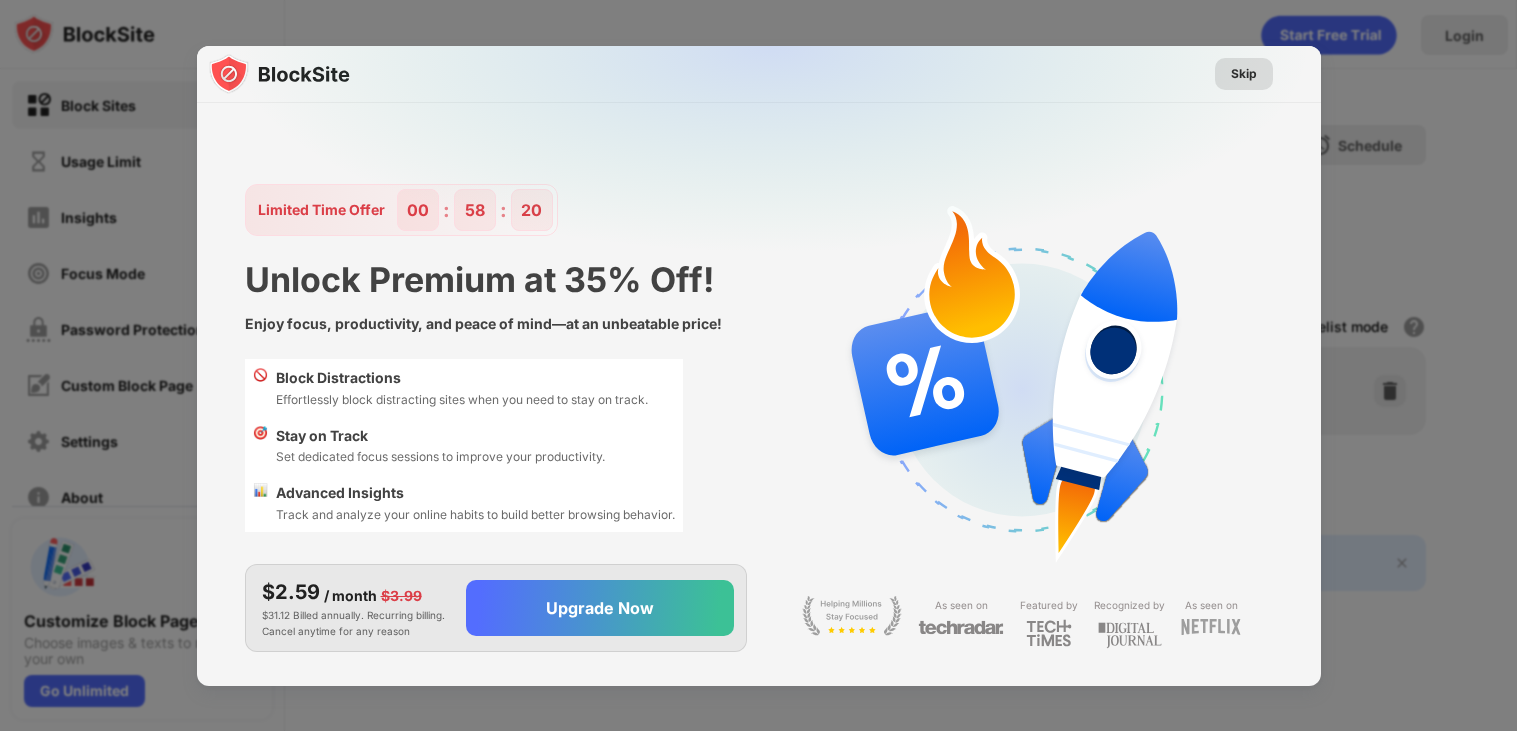 click on "Skip" at bounding box center (1244, 74) 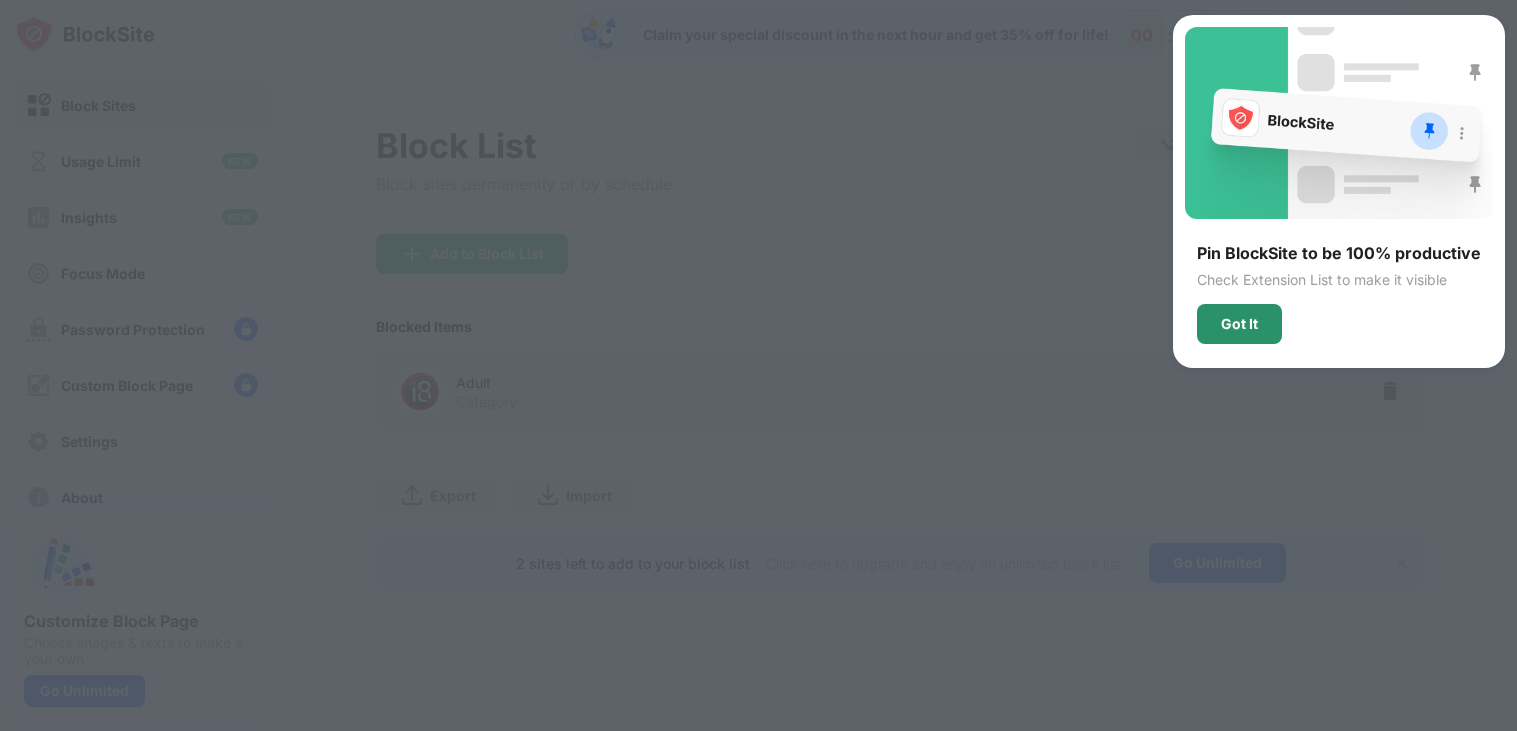 click on "Got It" at bounding box center [1239, 324] 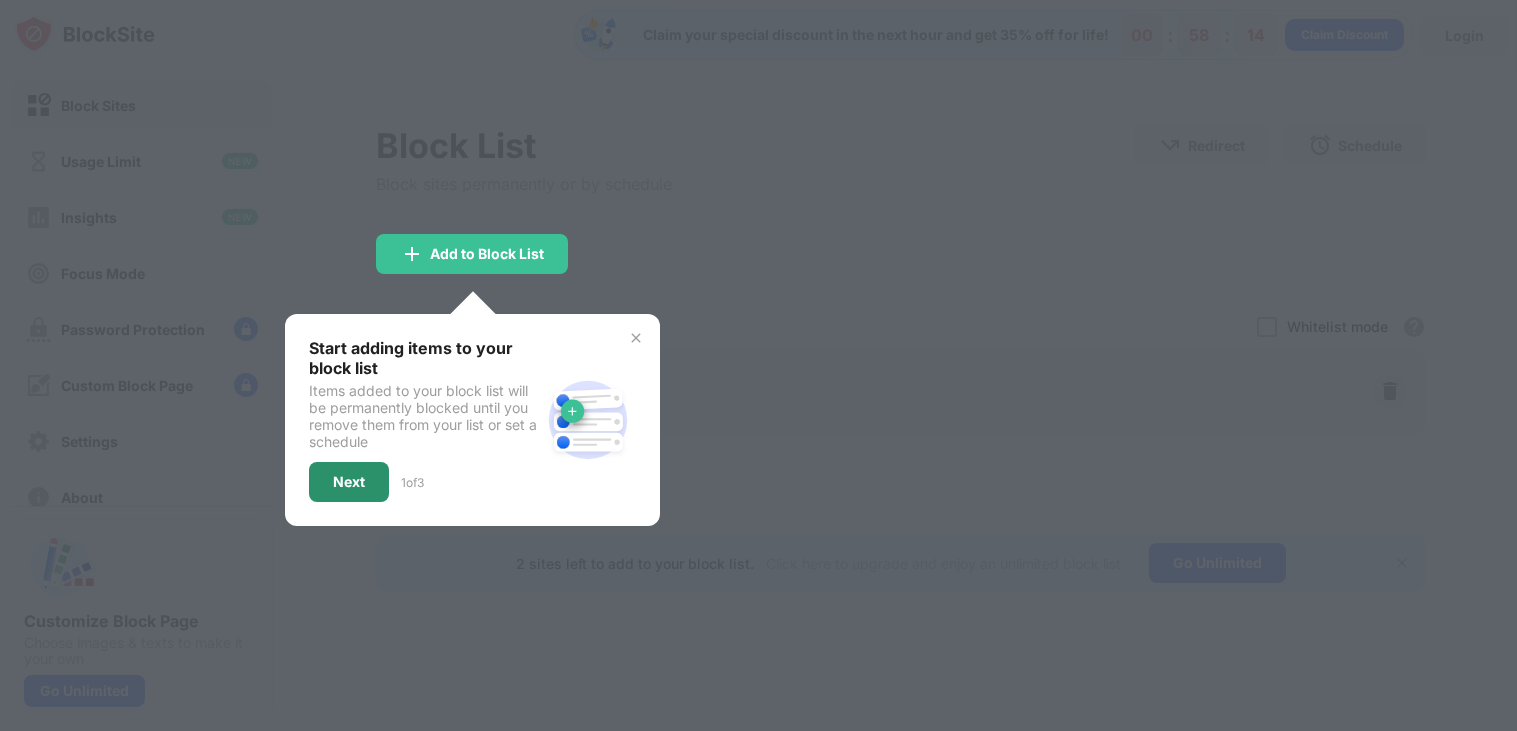 click on "Next" at bounding box center (349, 482) 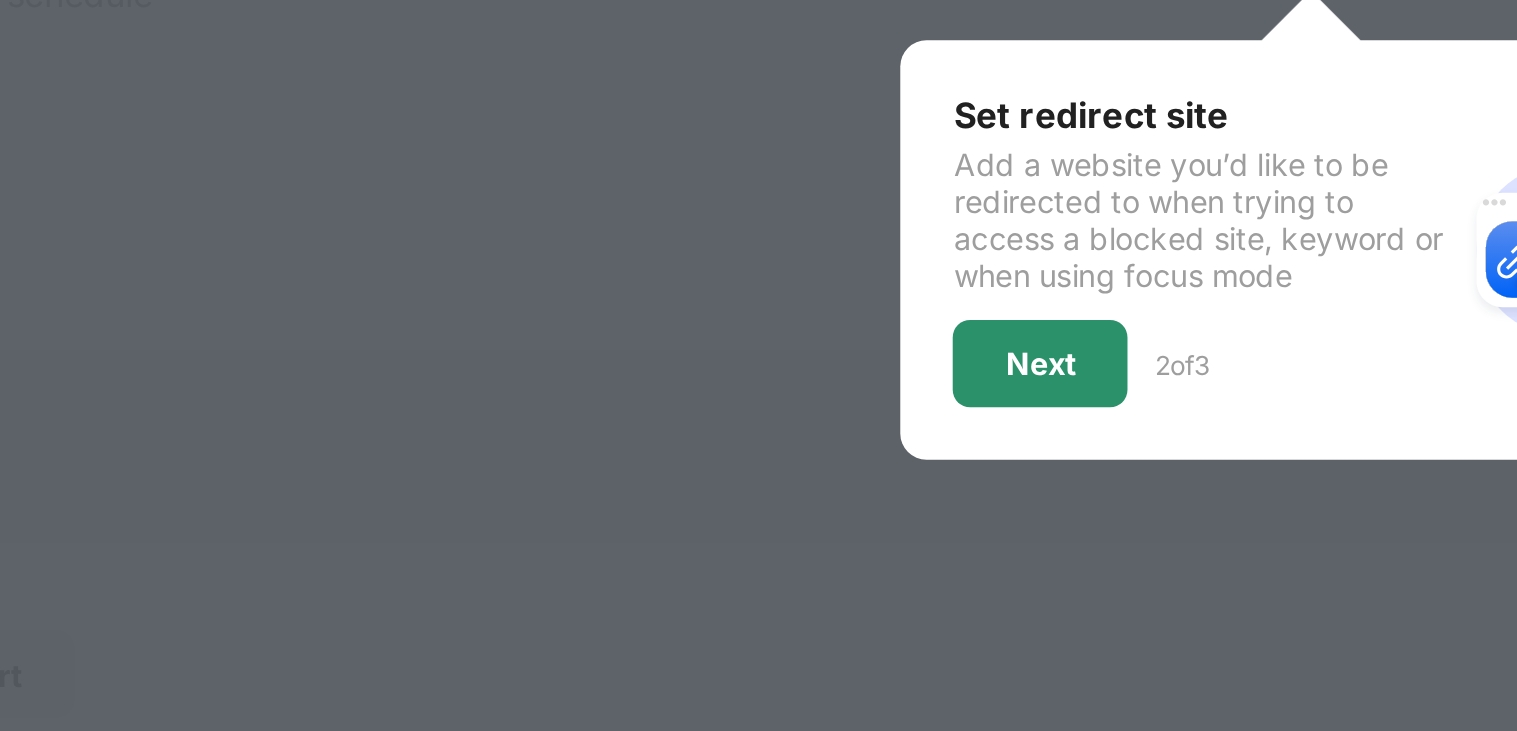 click on "Next" at bounding box center [1078, 353] 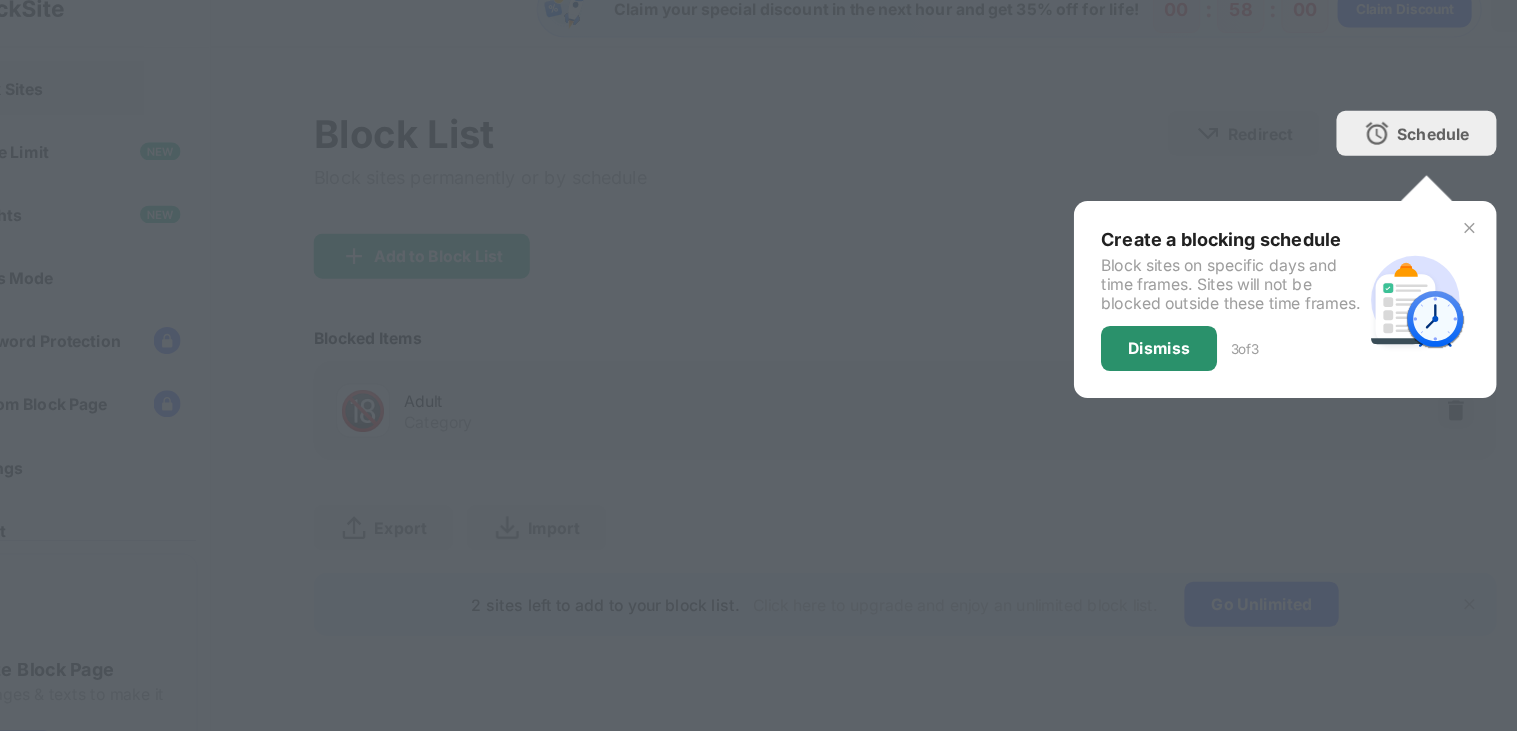 click on "Dismiss" at bounding box center [1126, 336] 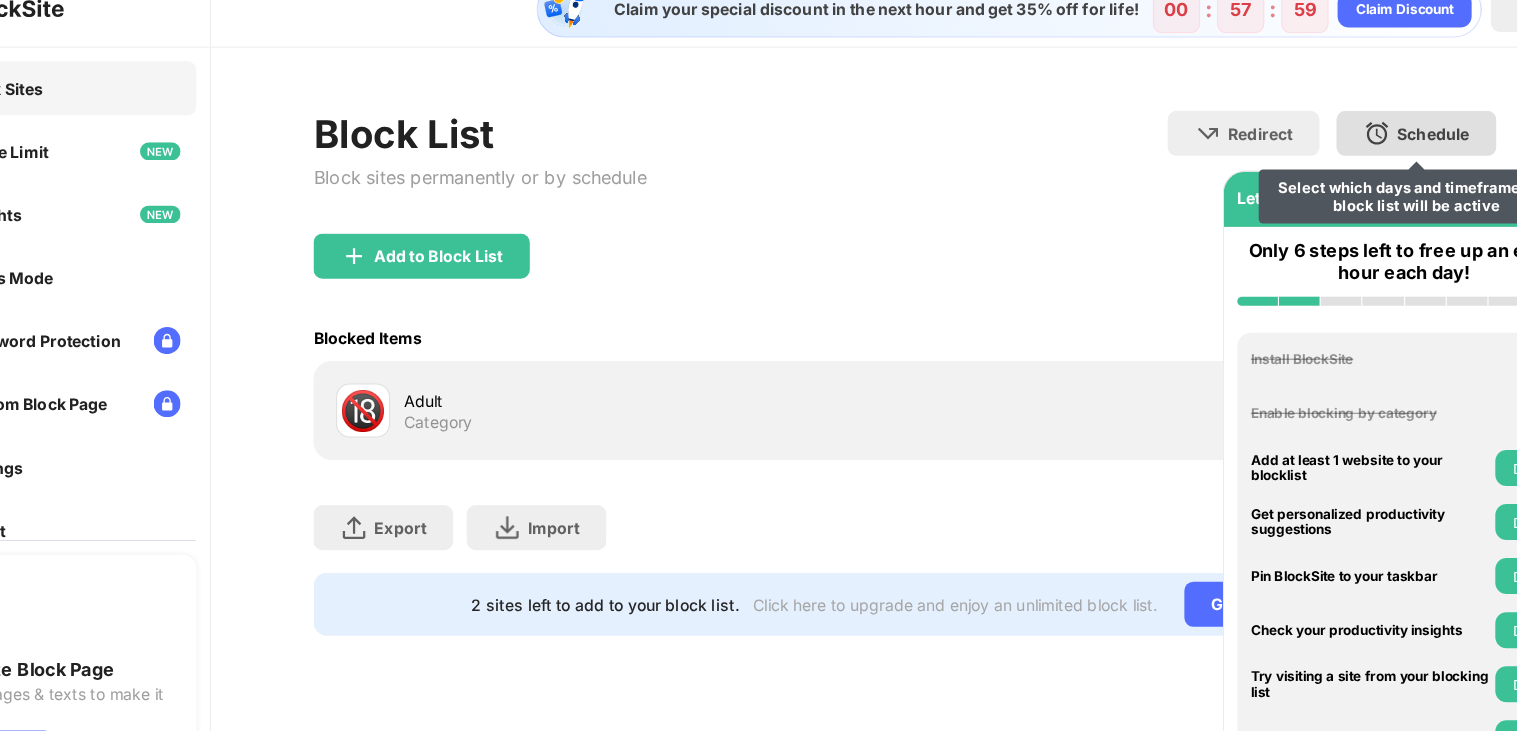 click on "Schedule Select which days and timeframes the block list will be active" at bounding box center (1355, 145) 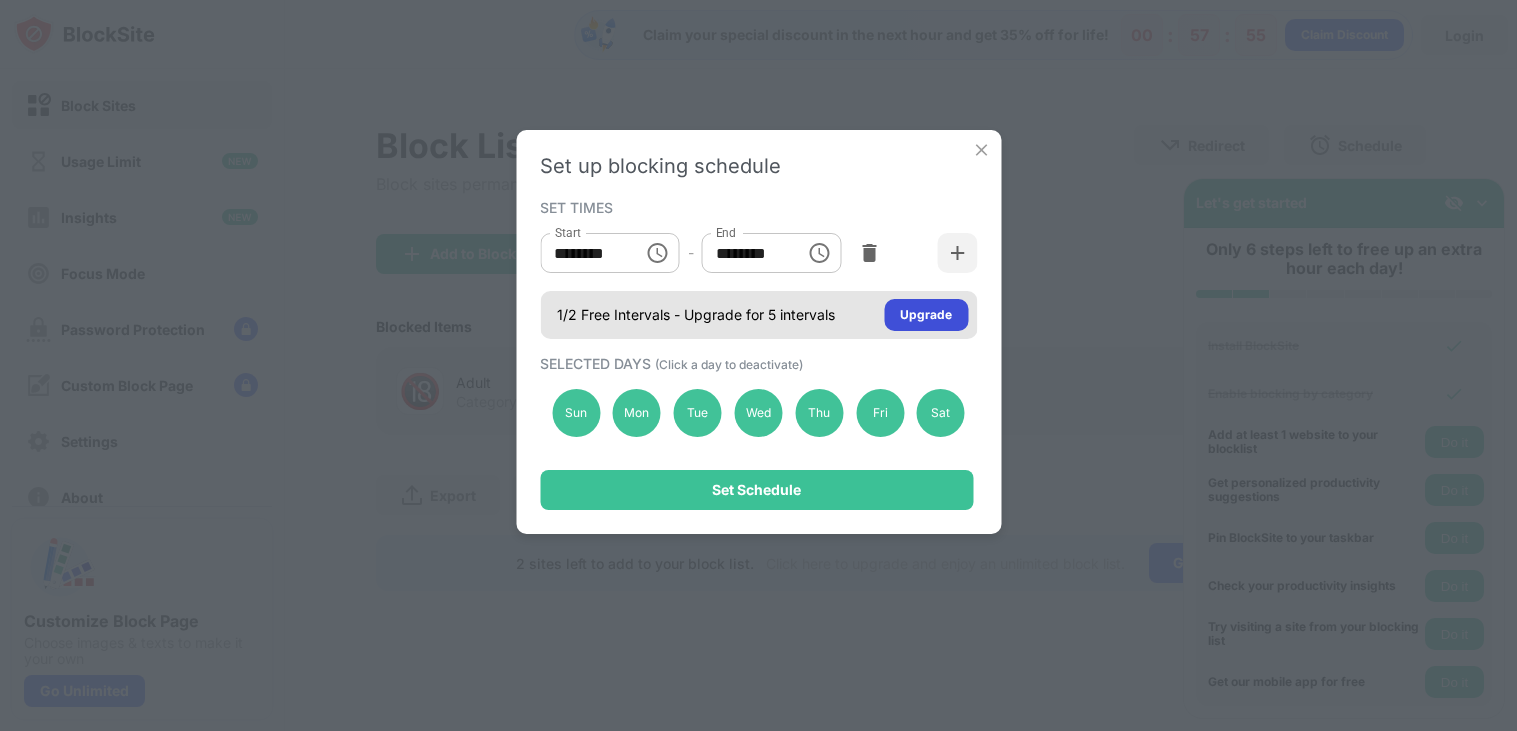 click on "Upgrade" at bounding box center [926, 315] 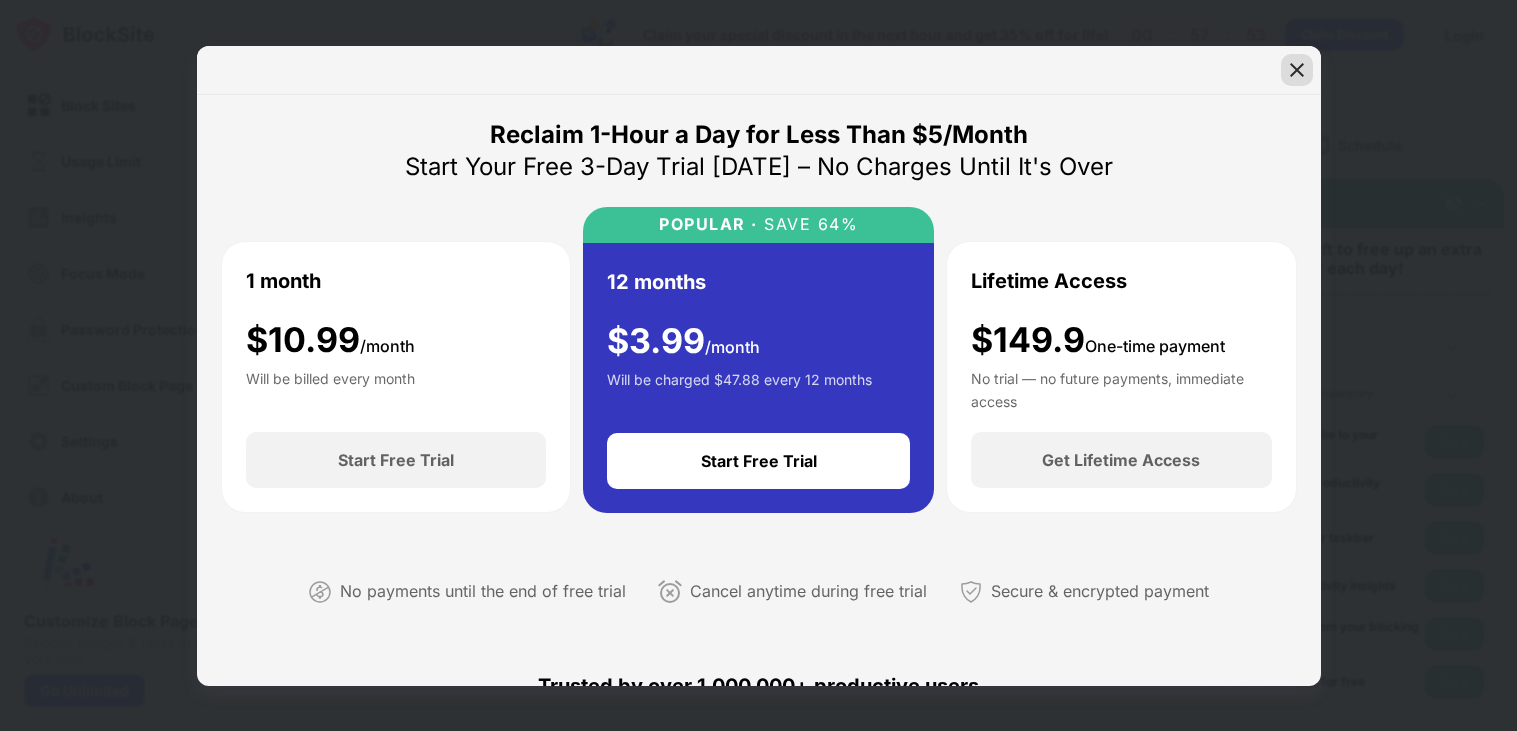 click at bounding box center (1297, 70) 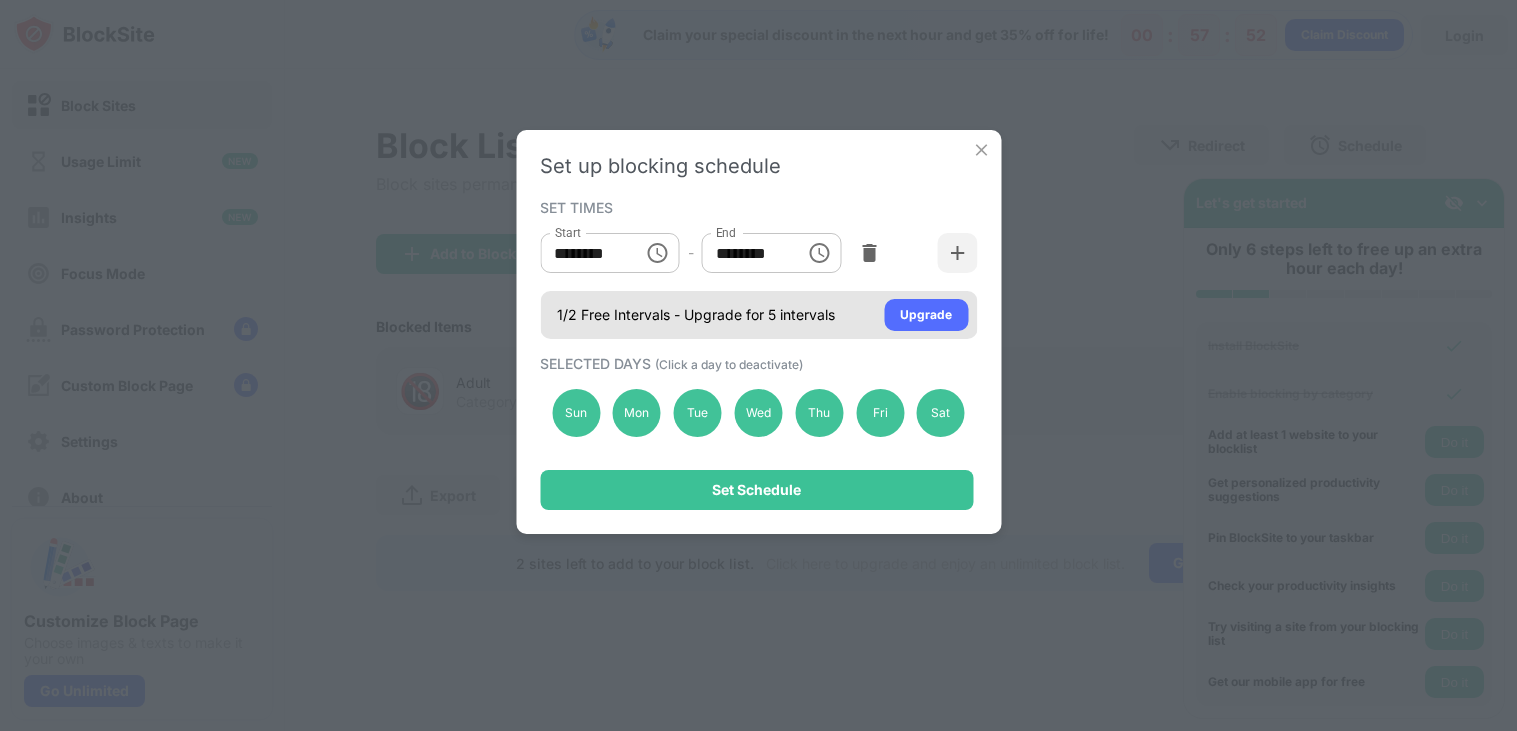 click on "1/2 Free Intervals - Upgrade for 5 intervals Upgrade" at bounding box center [758, 315] 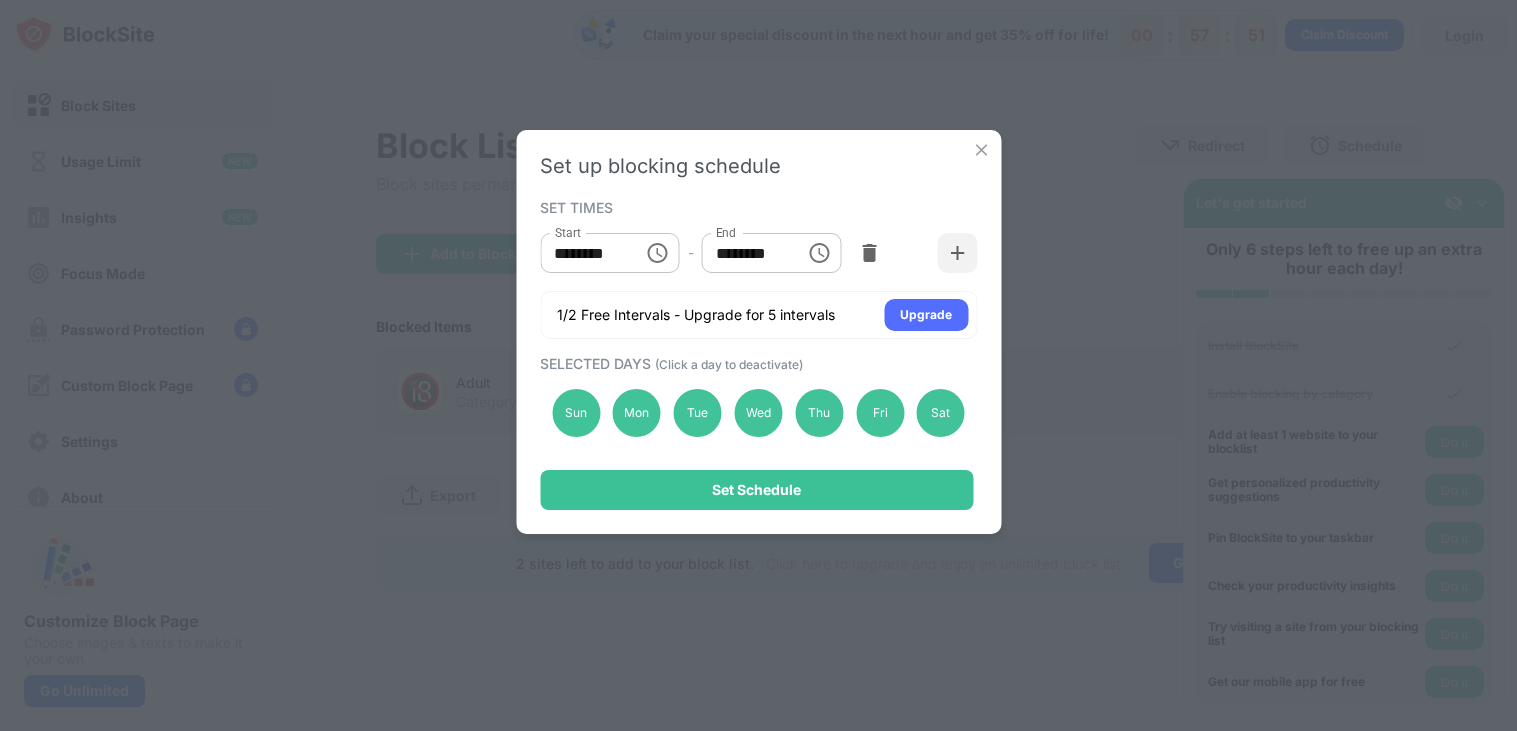 click on "1/2 Free Intervals - Upgrade for 5 intervals Upgrade" at bounding box center [758, 315] 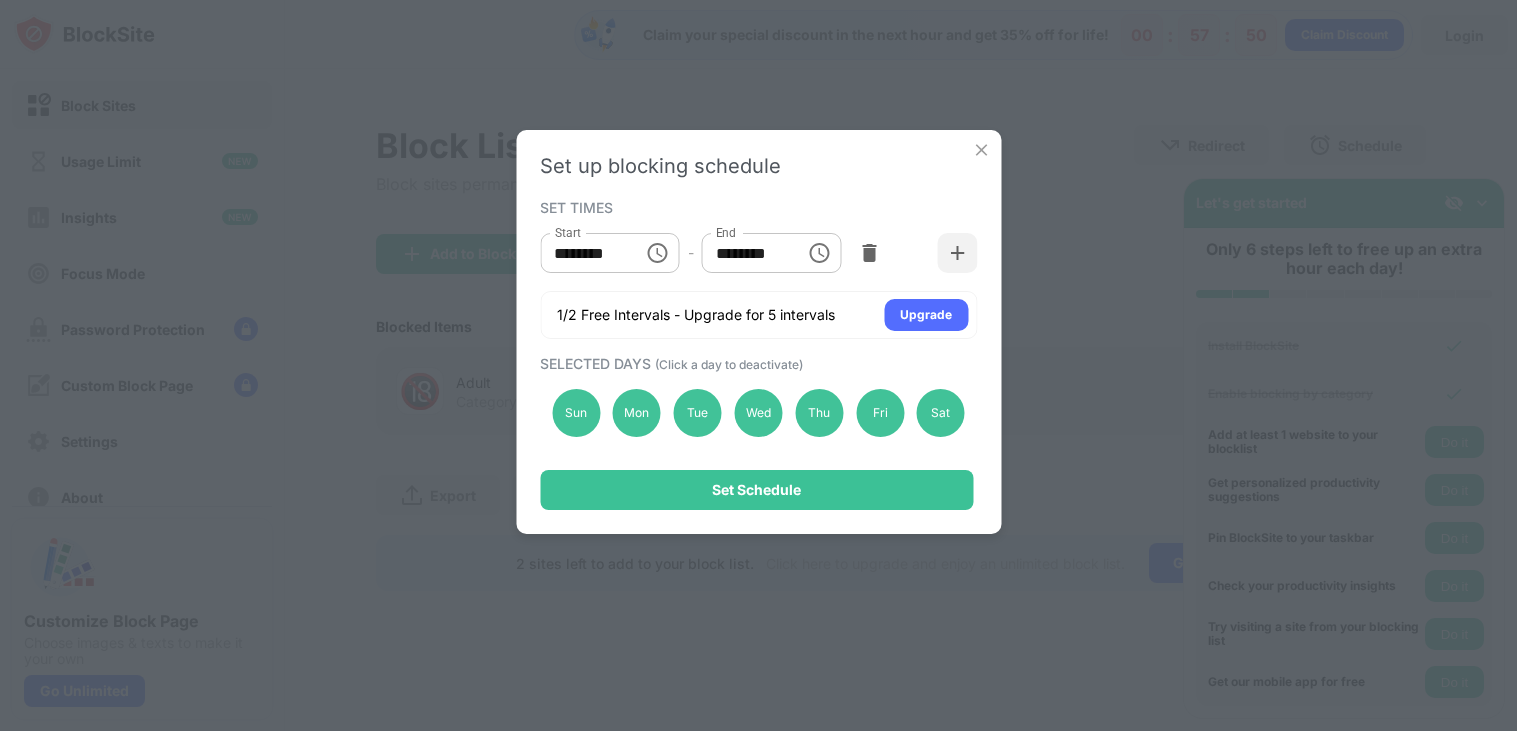 click on "1/2 Free Intervals - Upgrade for 5 intervals" at bounding box center [696, 315] 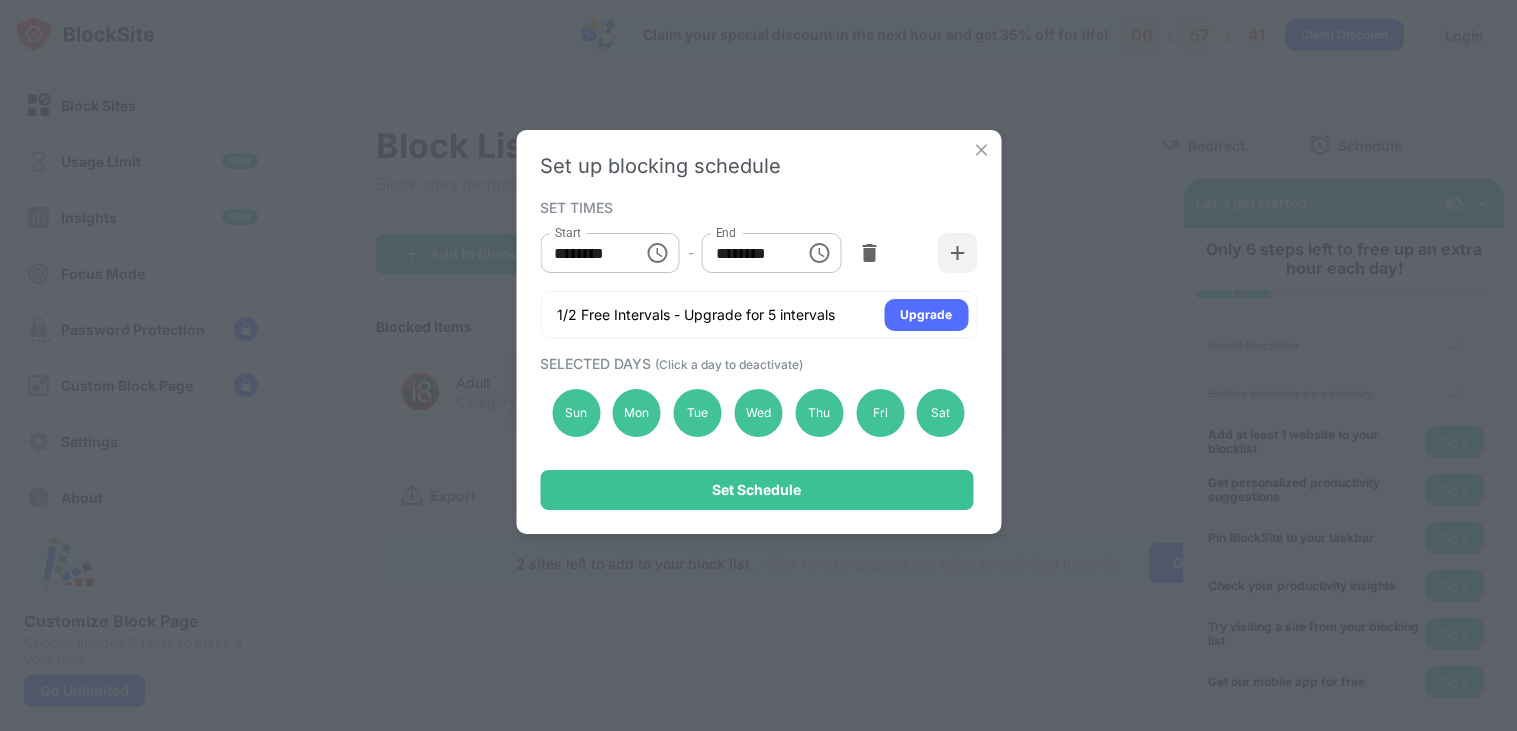 click at bounding box center (981, 150) 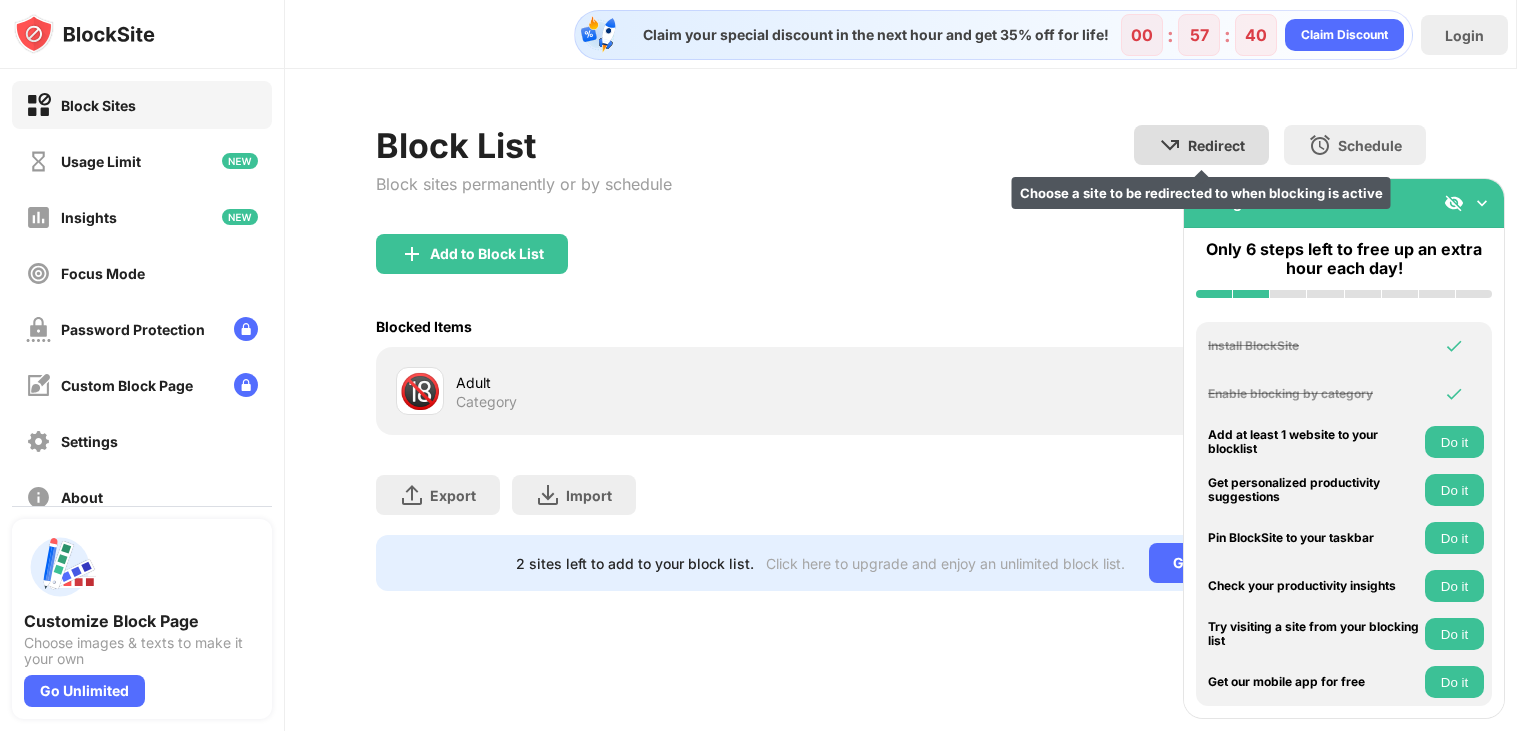 click on "Redirect" at bounding box center [1216, 145] 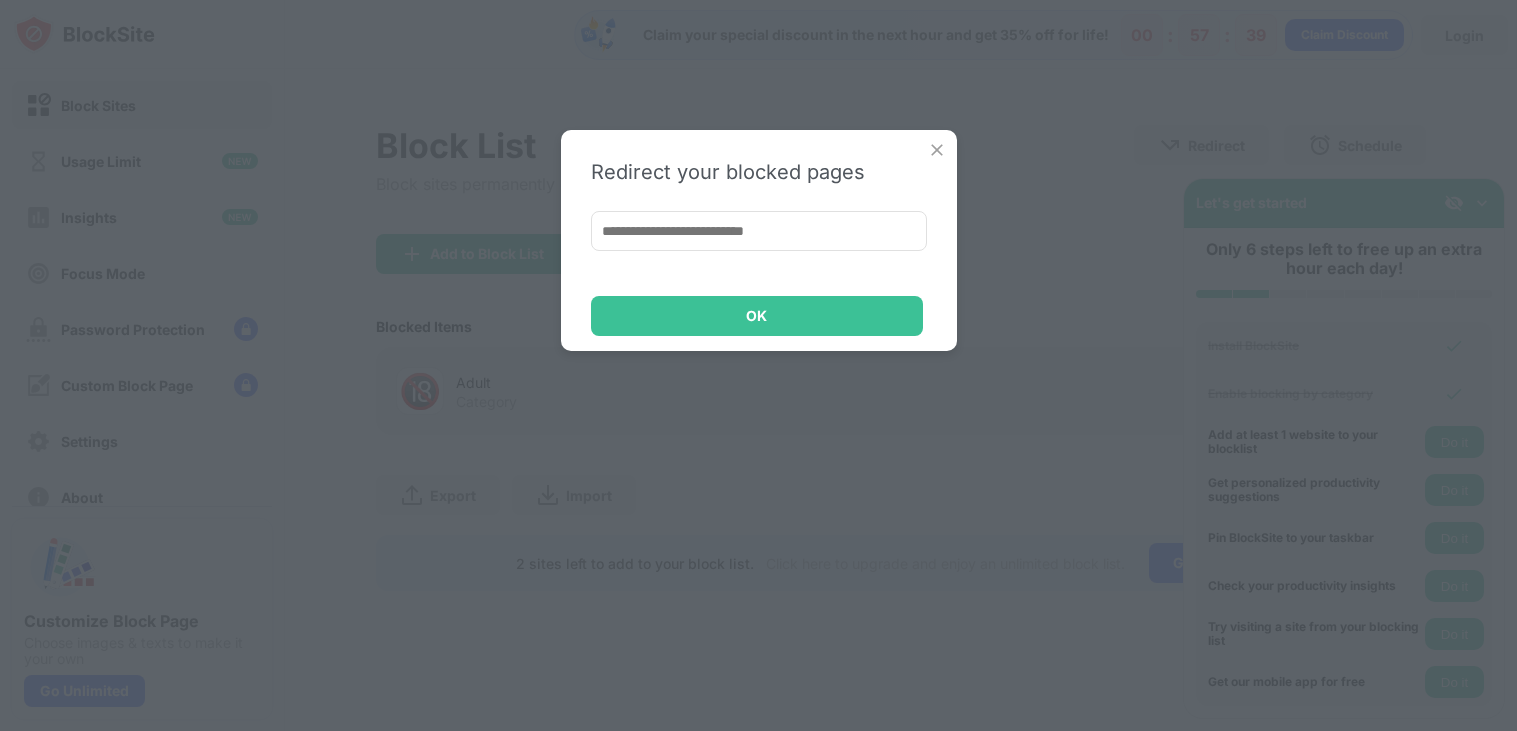 click at bounding box center (759, 231) 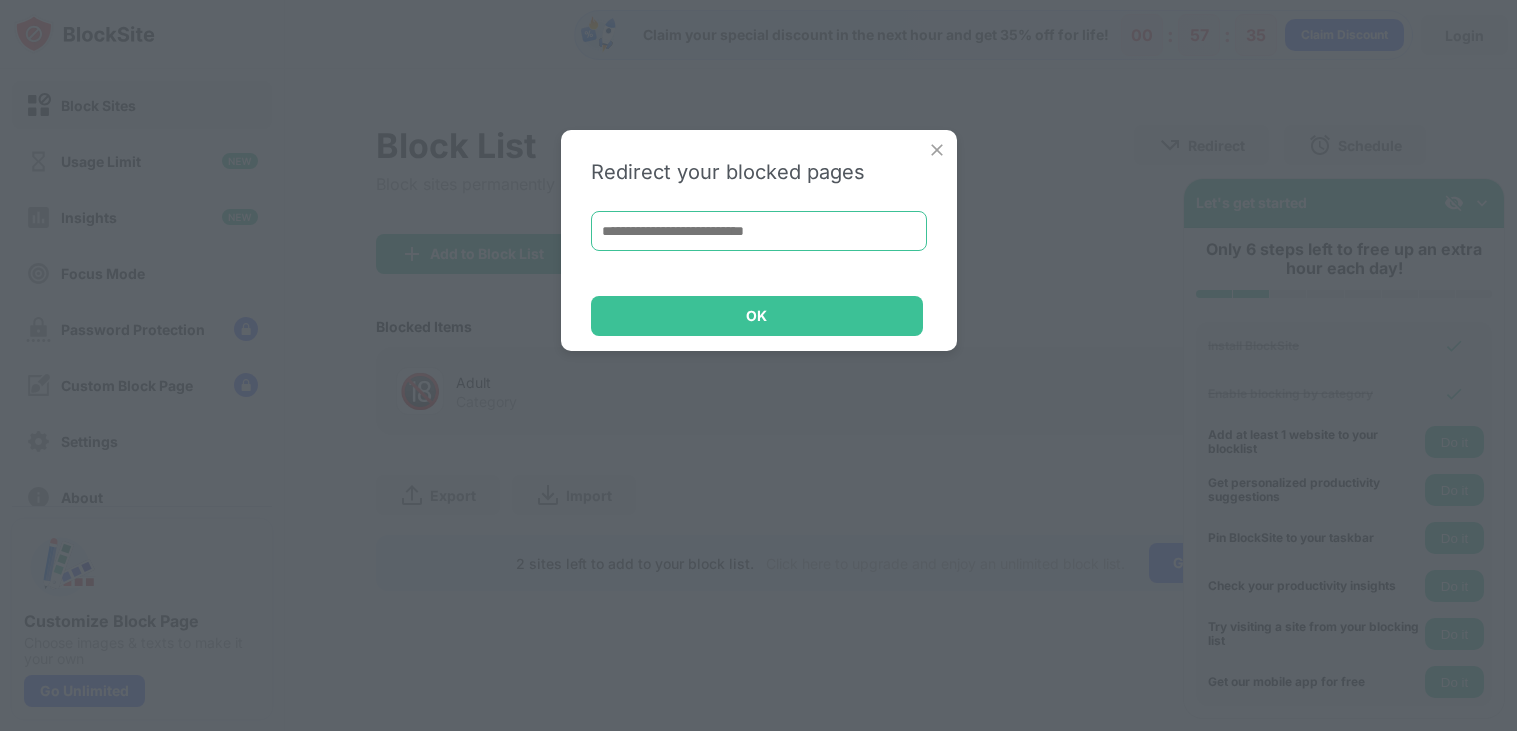 click at bounding box center (937, 150) 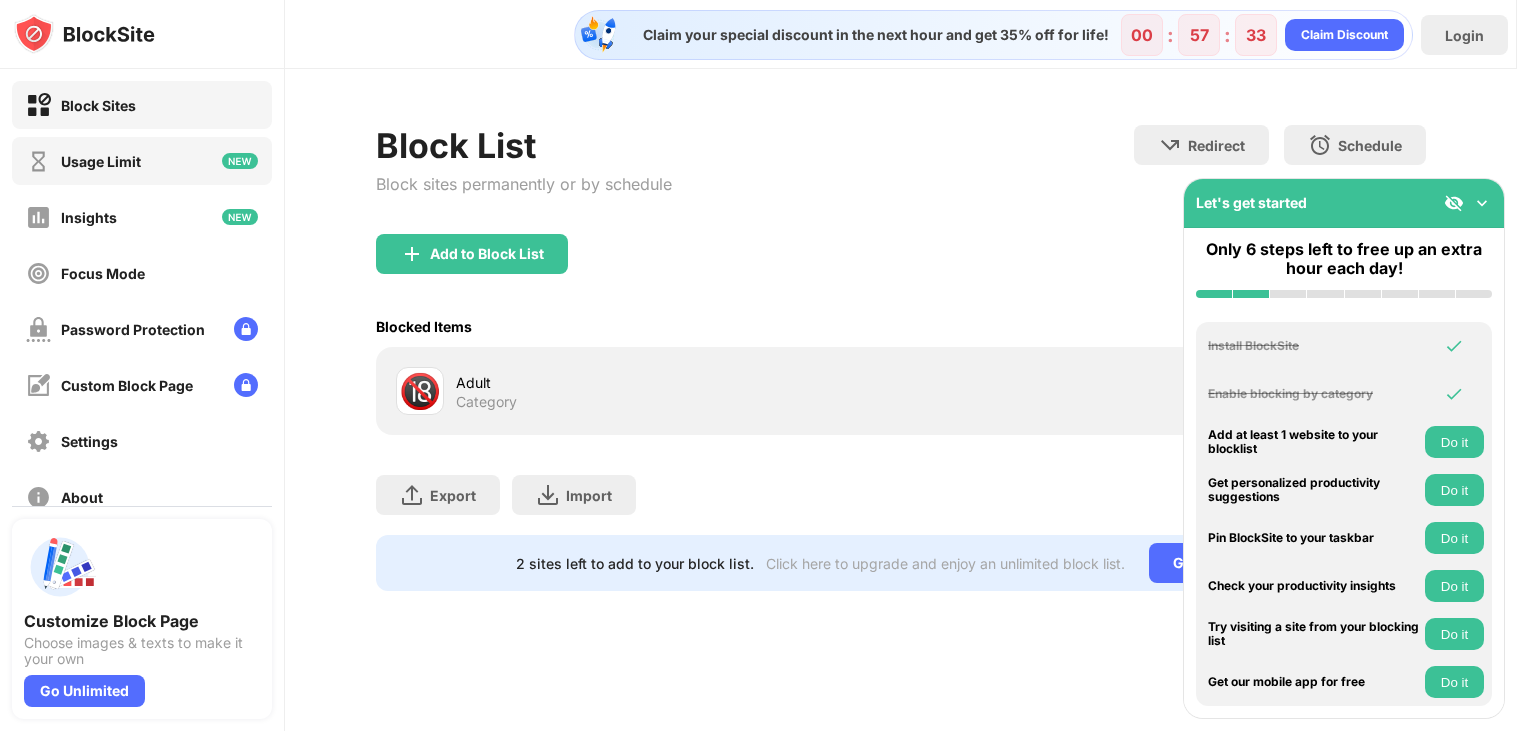 click on "Usage Limit" at bounding box center [142, 161] 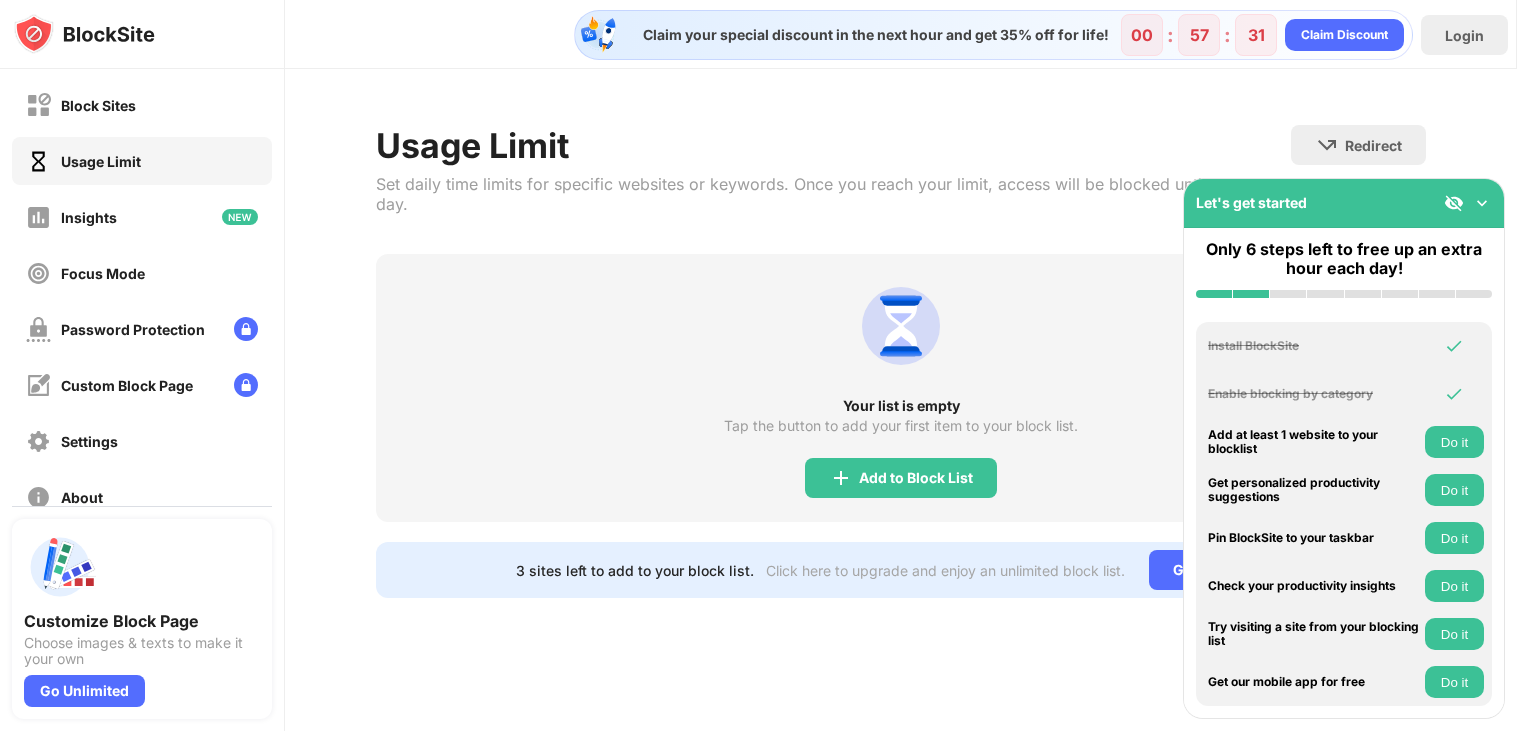 click at bounding box center (1482, 203) 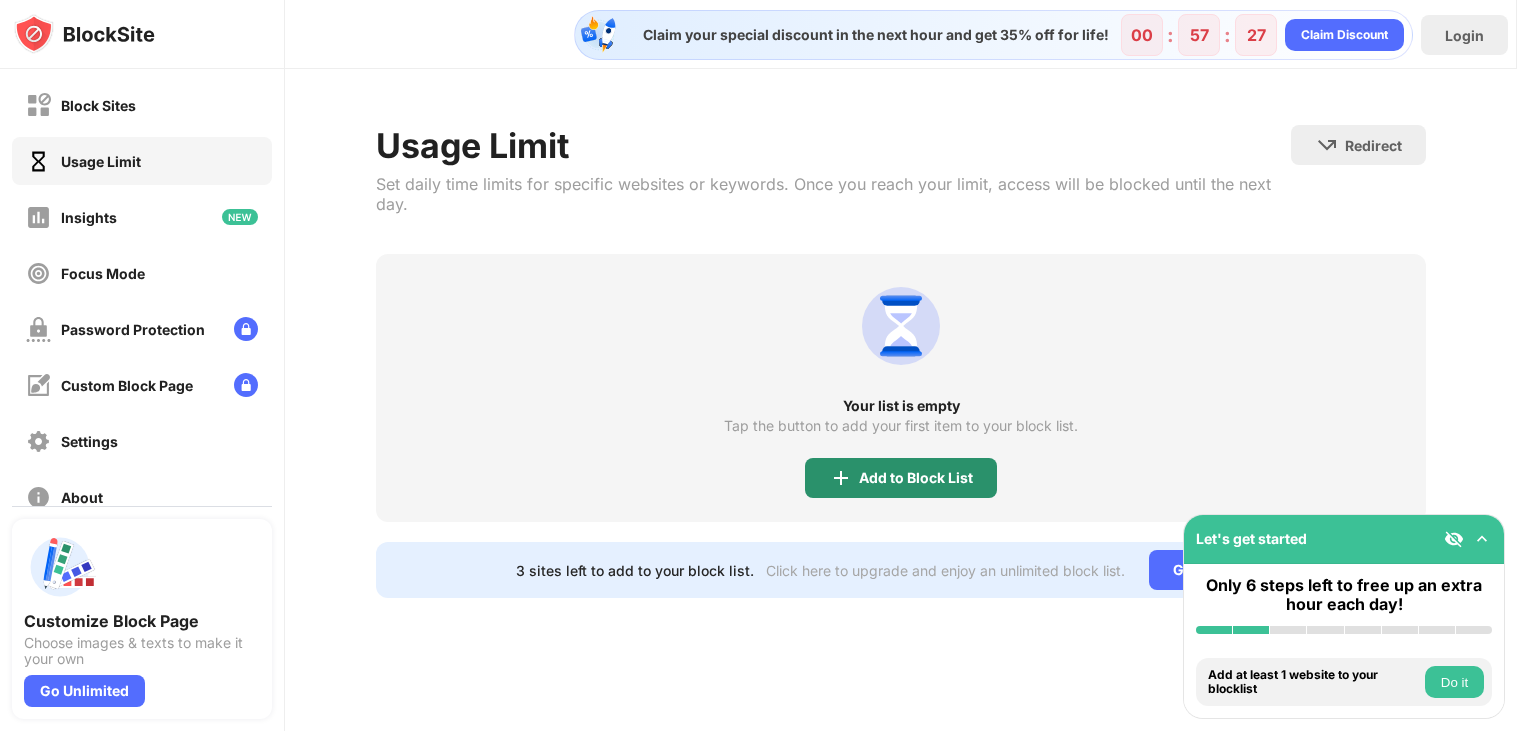 click on "Add to Block List" at bounding box center (916, 478) 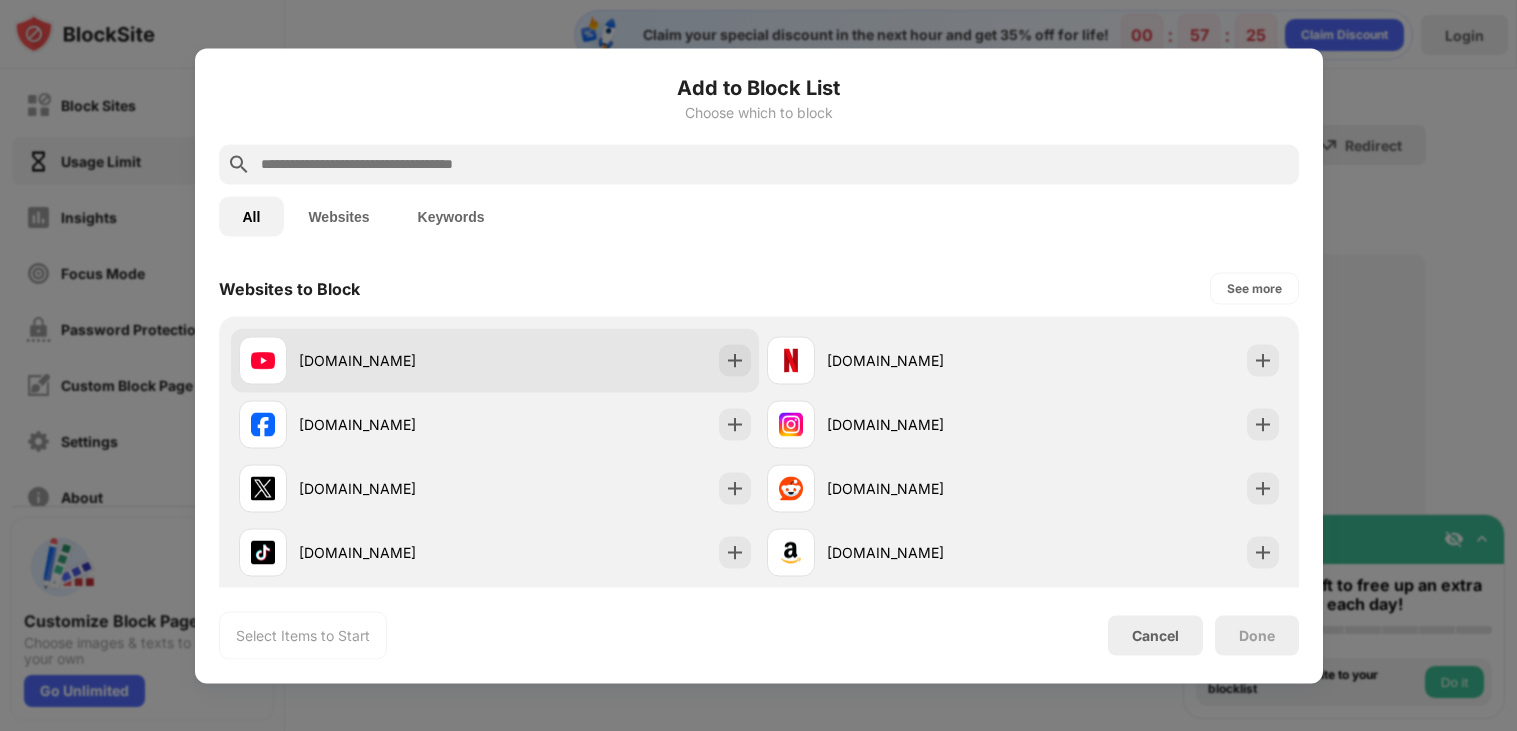 click on "[DOMAIN_NAME]" at bounding box center (495, 360) 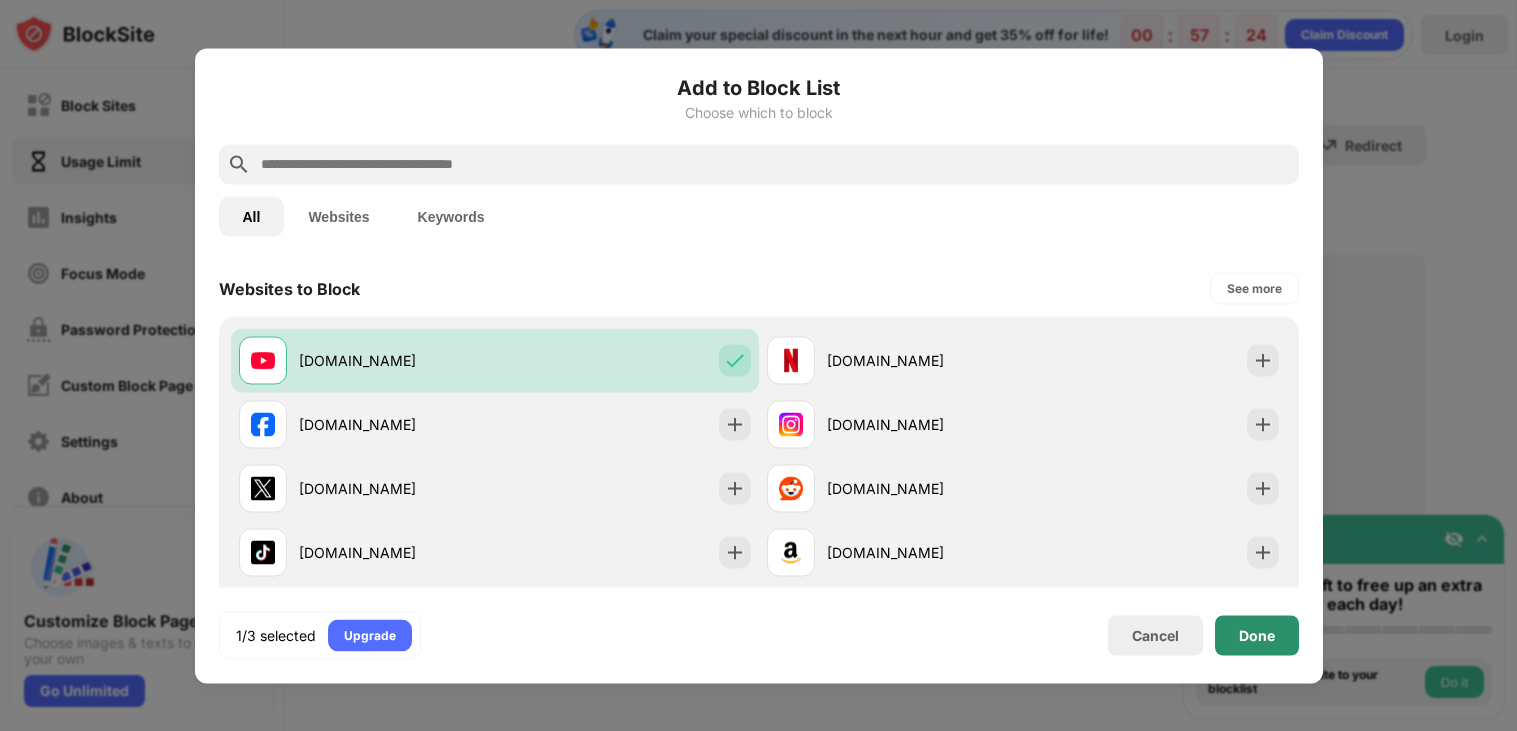 click on "Done" at bounding box center (1257, 635) 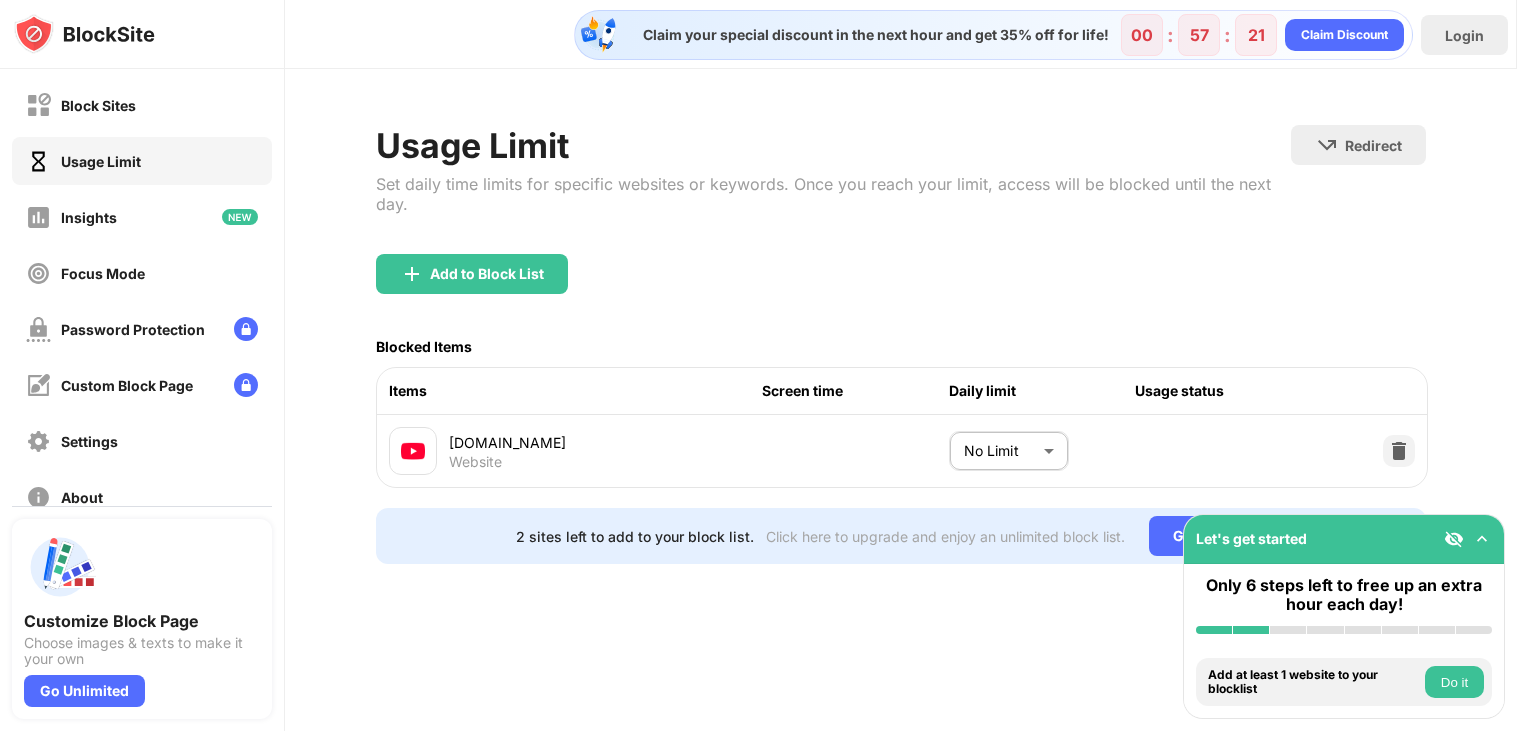 click on "Block Sites Usage Limit Insights Focus Mode Password Protection Custom Block Page Settings About Blocking Sync with other devices Disabled Customize Block Page Choose images & texts to make it your own Go Unlimited Let's get started Only 6 steps left to free up an extra hour each day! Install BlockSite Enable blocking by category Add at least 1 website to your blocklist Do it Get personalized productivity suggestions Do it Pin BlockSite to your taskbar Do it Check your productivity insights Do it Try visiting a site from your blocking list Do it Get our mobile app for free Do it Claim your special discount in the next hour and get 35% off for life! 00 : 57 : 21 Claim Discount Login Usage Limit Set daily time limits for specific websites or keywords. Once you reach your limit, access will be blocked until the next day. Redirect Choose a site to be redirected to when blocking is active Add to Block List Blocked Items Items Screen time Daily limit Usage status [DOMAIN_NAME] Website No Limit ******** ​" at bounding box center [758, 365] 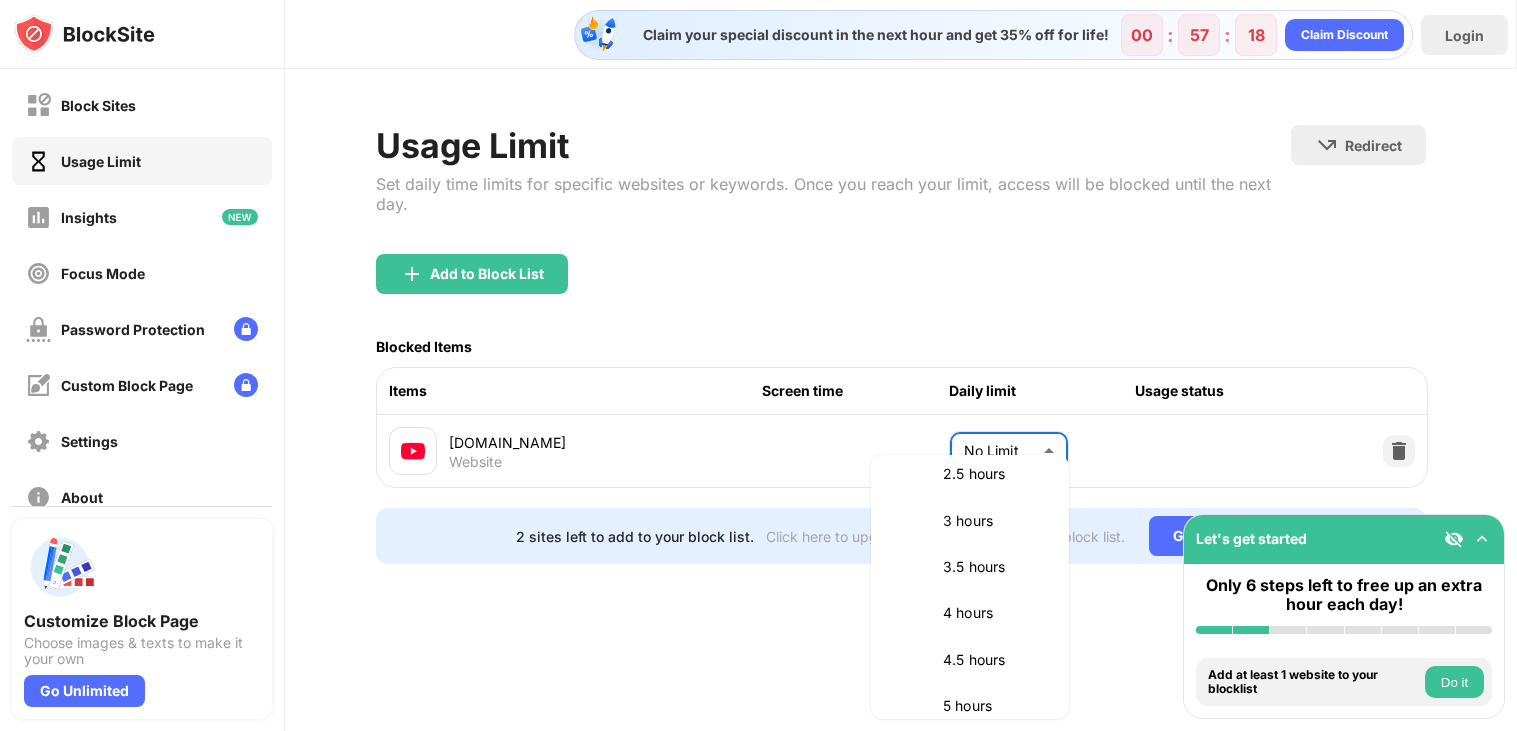 scroll, scrollTop: 677, scrollLeft: 0, axis: vertical 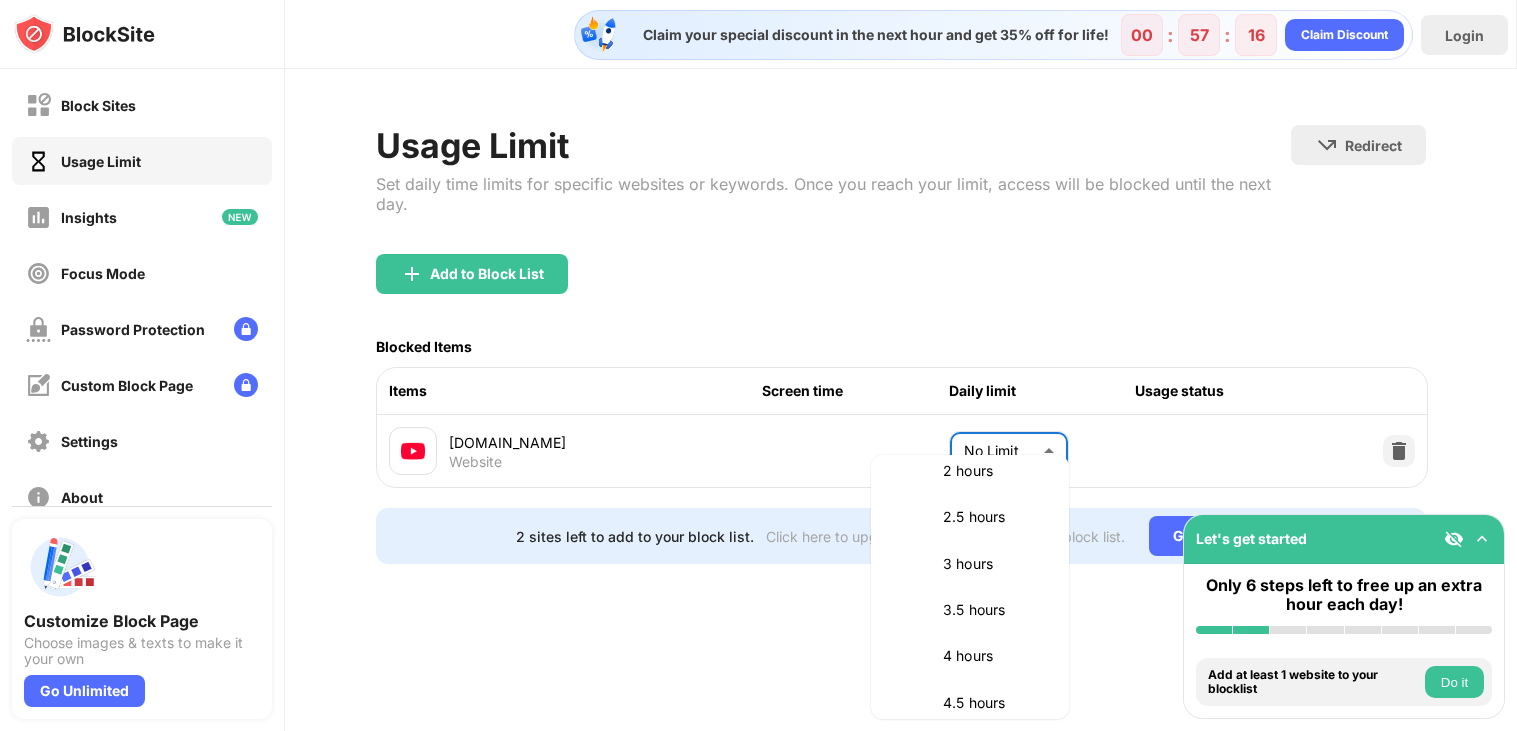 click on "4.5 hours" at bounding box center [994, 703] 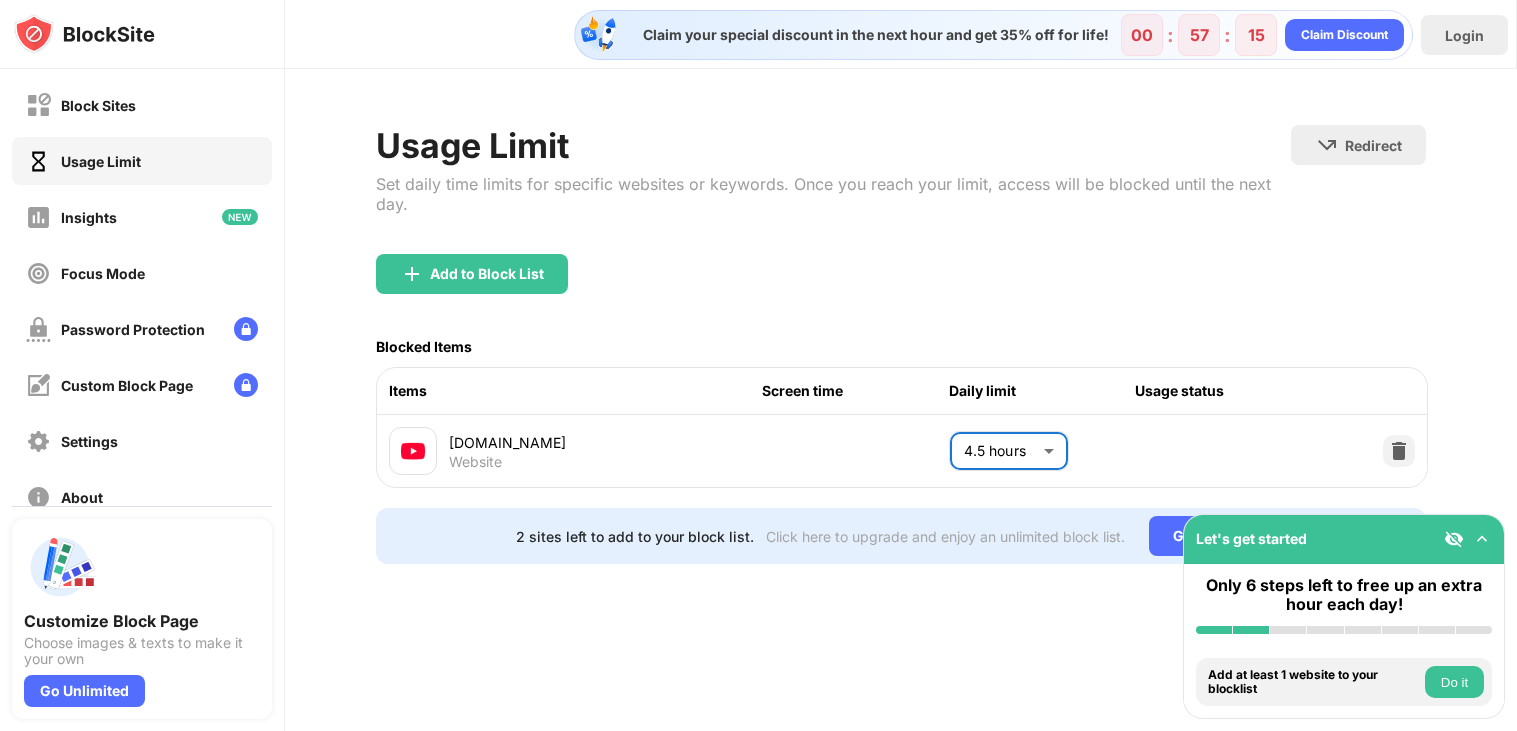 click on "Usage Limit Set daily time limits for specific websites or keywords. Once you reach your limit, access will be blocked until the next day. Redirect Choose a site to be redirected to when blocking is active Add to Block List Blocked Items Items Screen time Daily limit Usage status [DOMAIN_NAME] Website 4.5 hours *** ​ 2 sites left to add to your block list. Click here to upgrade and enjoy an unlimited block list. Go Unlimited" at bounding box center [901, 344] 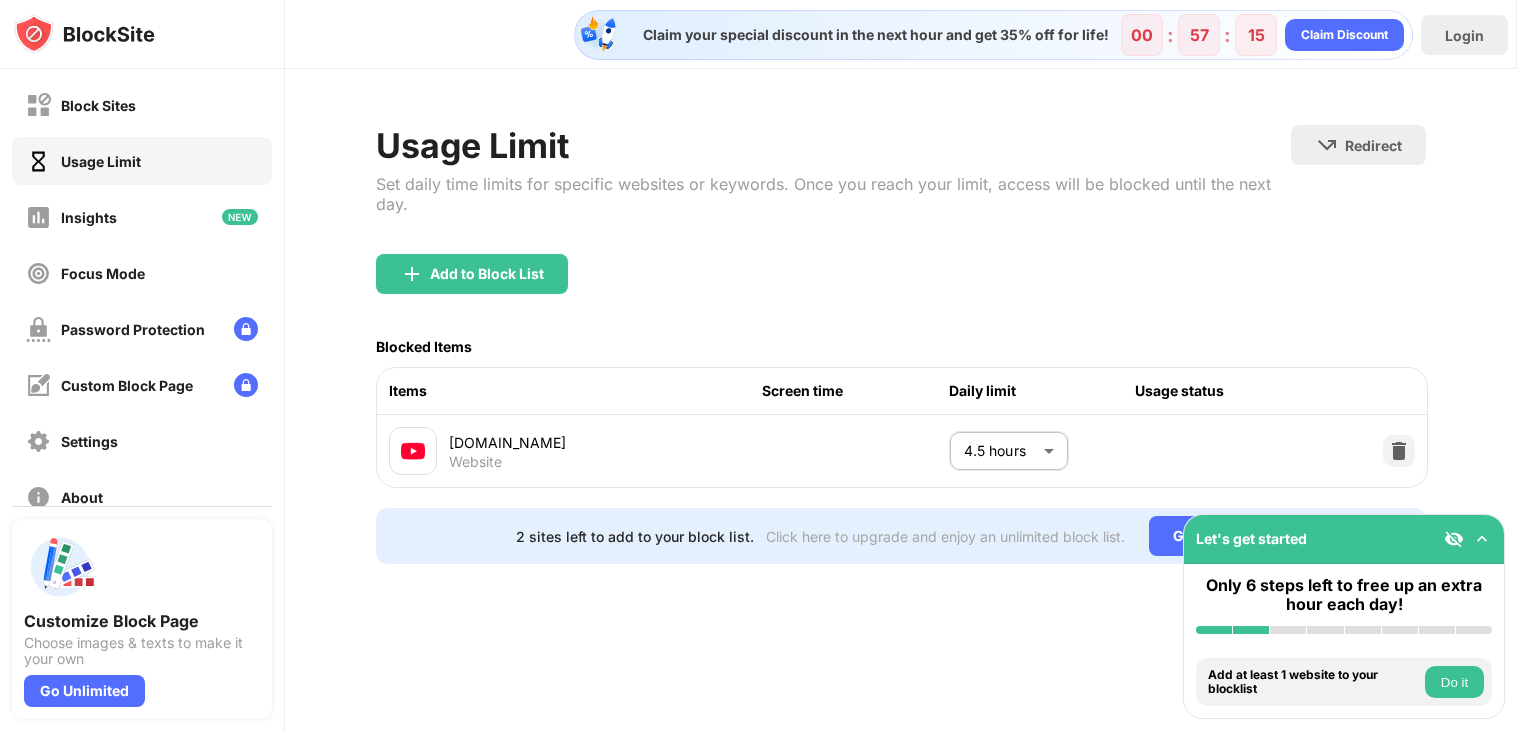 click on "Usage Limit Set daily time limits for specific websites or keywords. Once you reach your limit, access will be blocked until the next day. Redirect Choose a site to be redirected to when blocking is active Add to Block List Blocked Items Items Screen time Daily limit Usage status [DOMAIN_NAME] Website 4.5 hours *** ​ 2 sites left to add to your block list. Click here to upgrade and enjoy an unlimited block list. Go Unlimited" at bounding box center (901, 344) 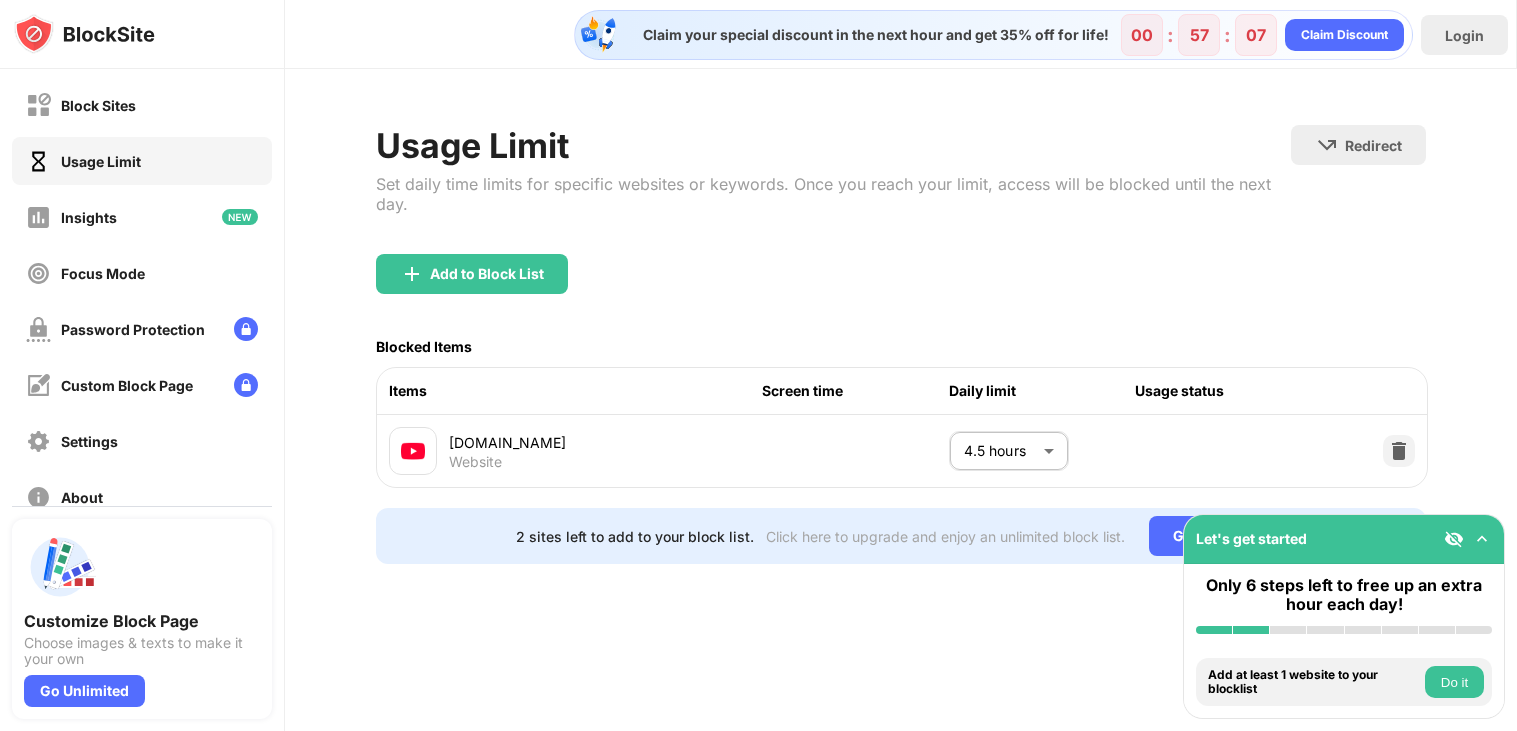 click at bounding box center [1454, 539] 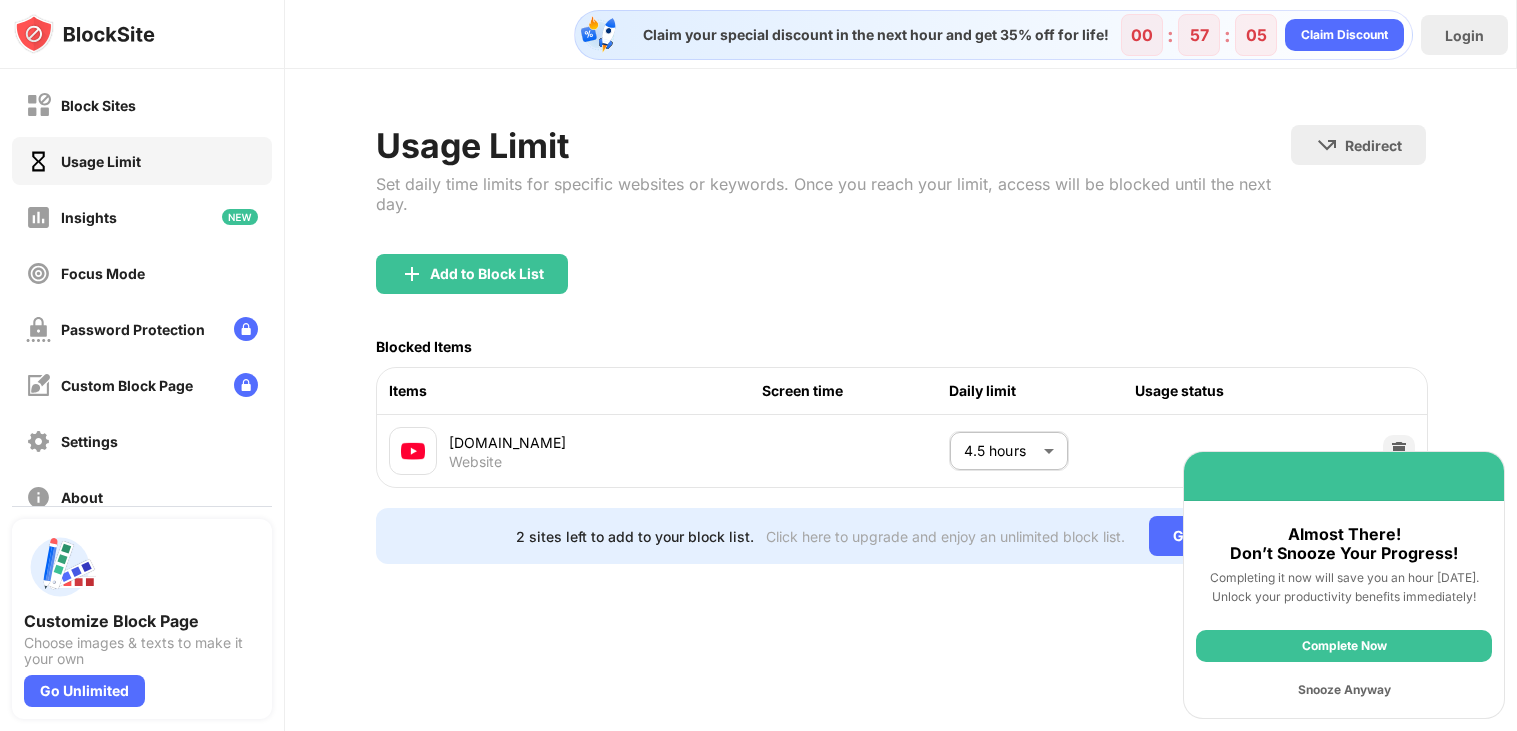 click on "Snooze Anyway" at bounding box center [1344, 690] 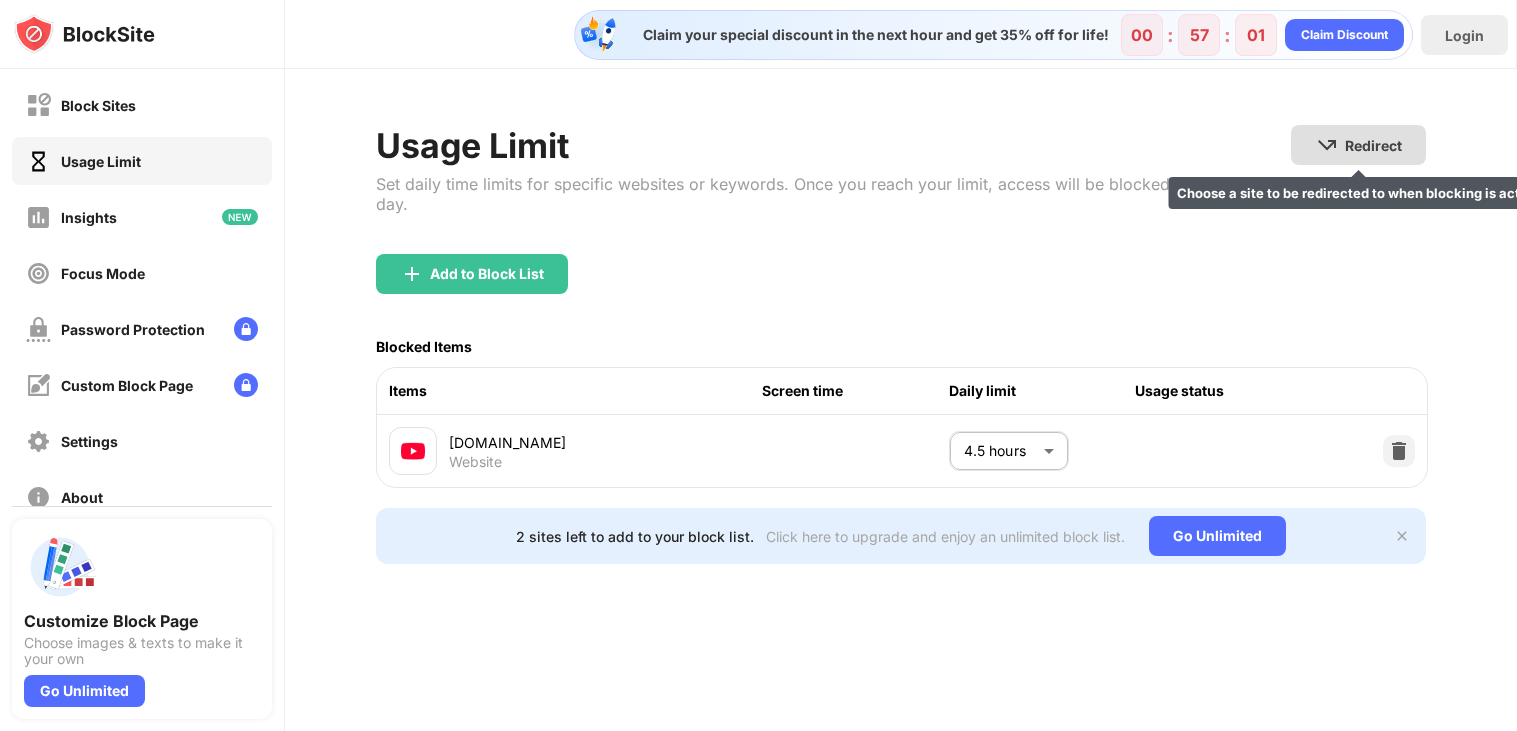 click at bounding box center [1327, 145] 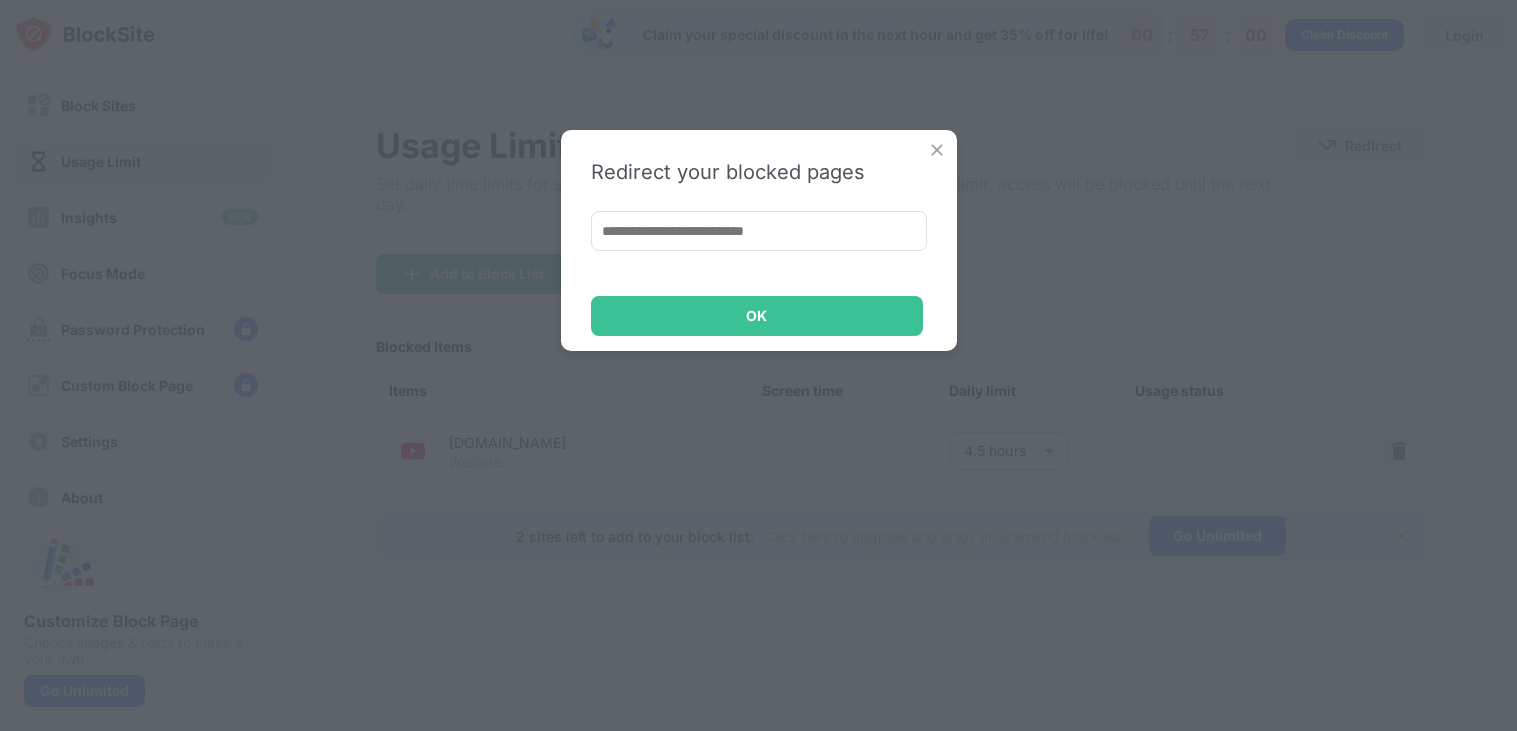 click at bounding box center (759, 231) 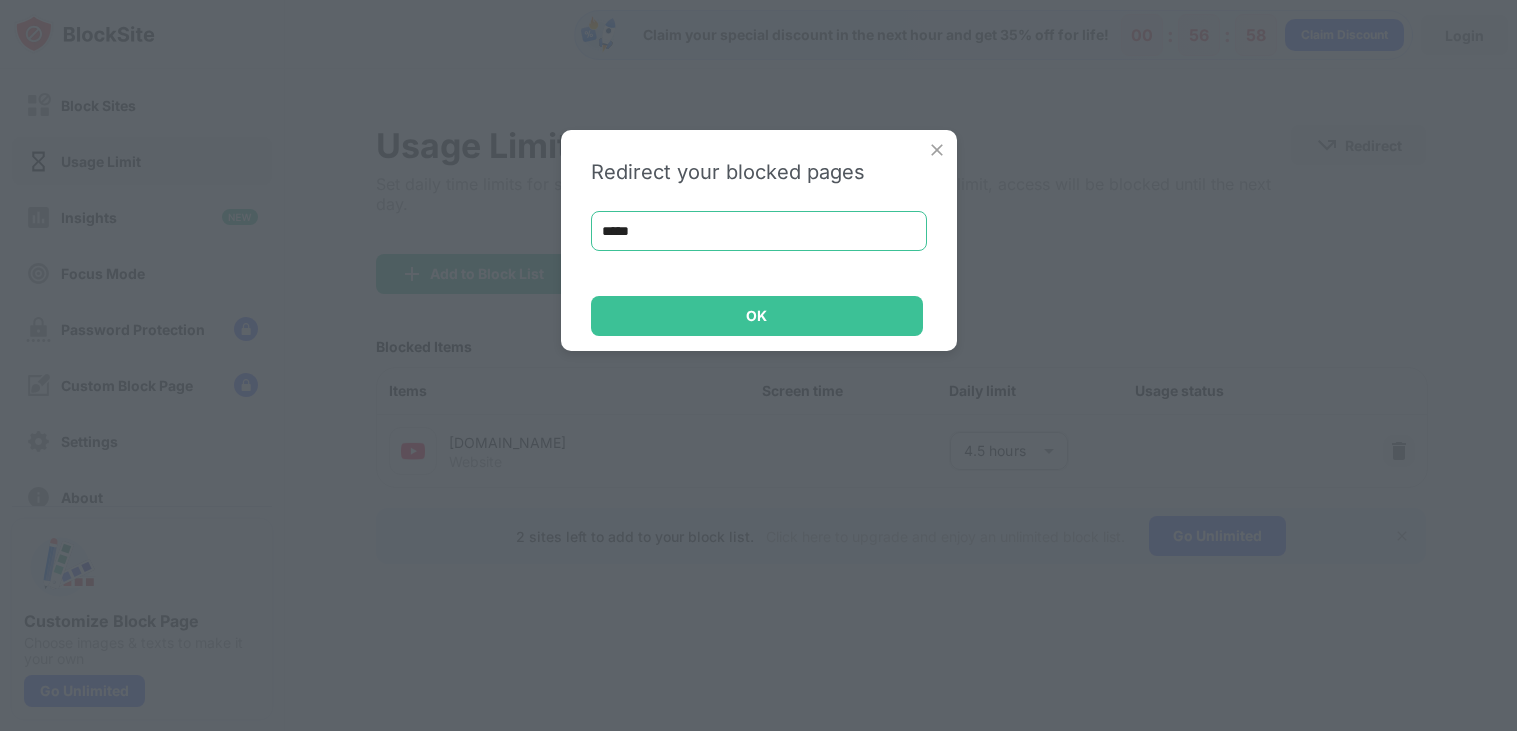 type on "******" 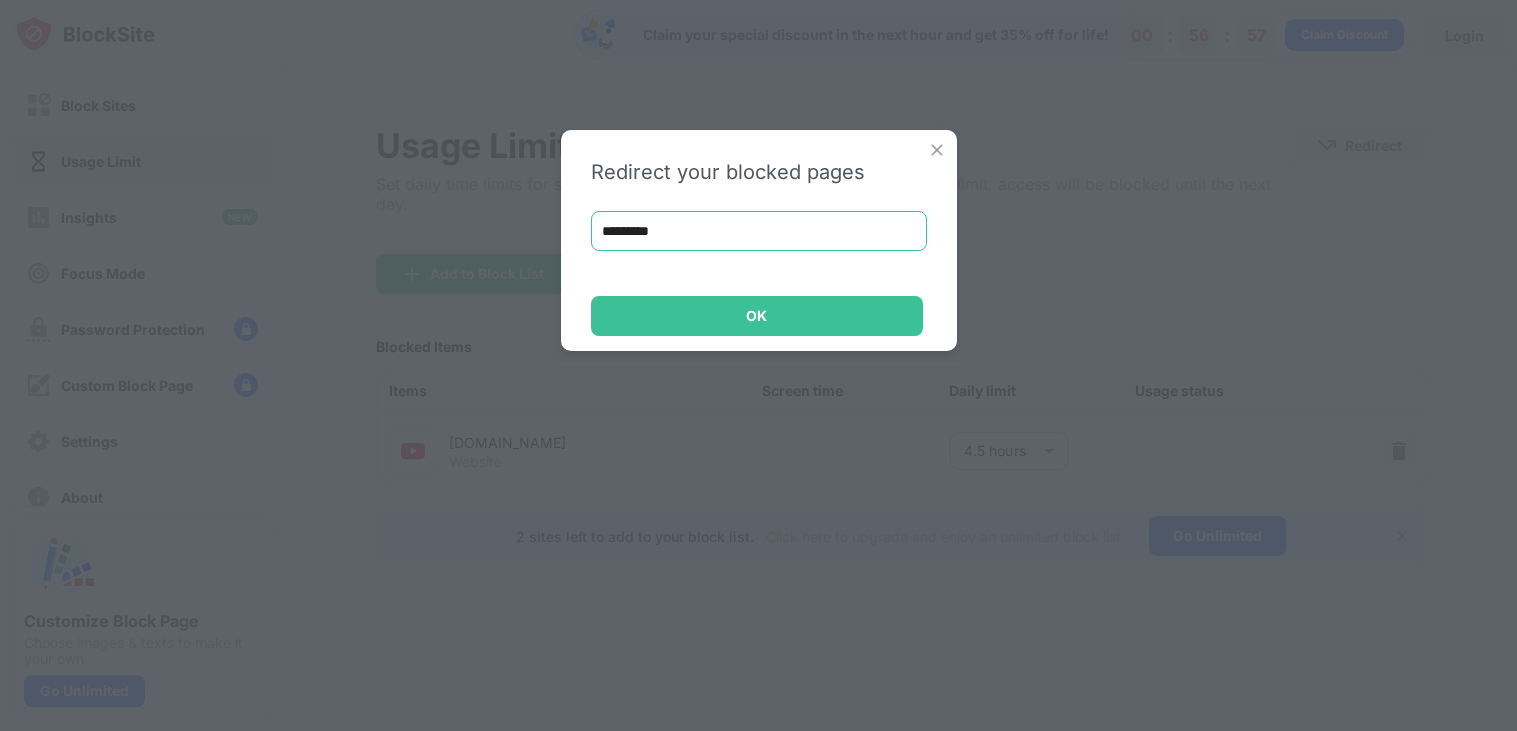 type on "**********" 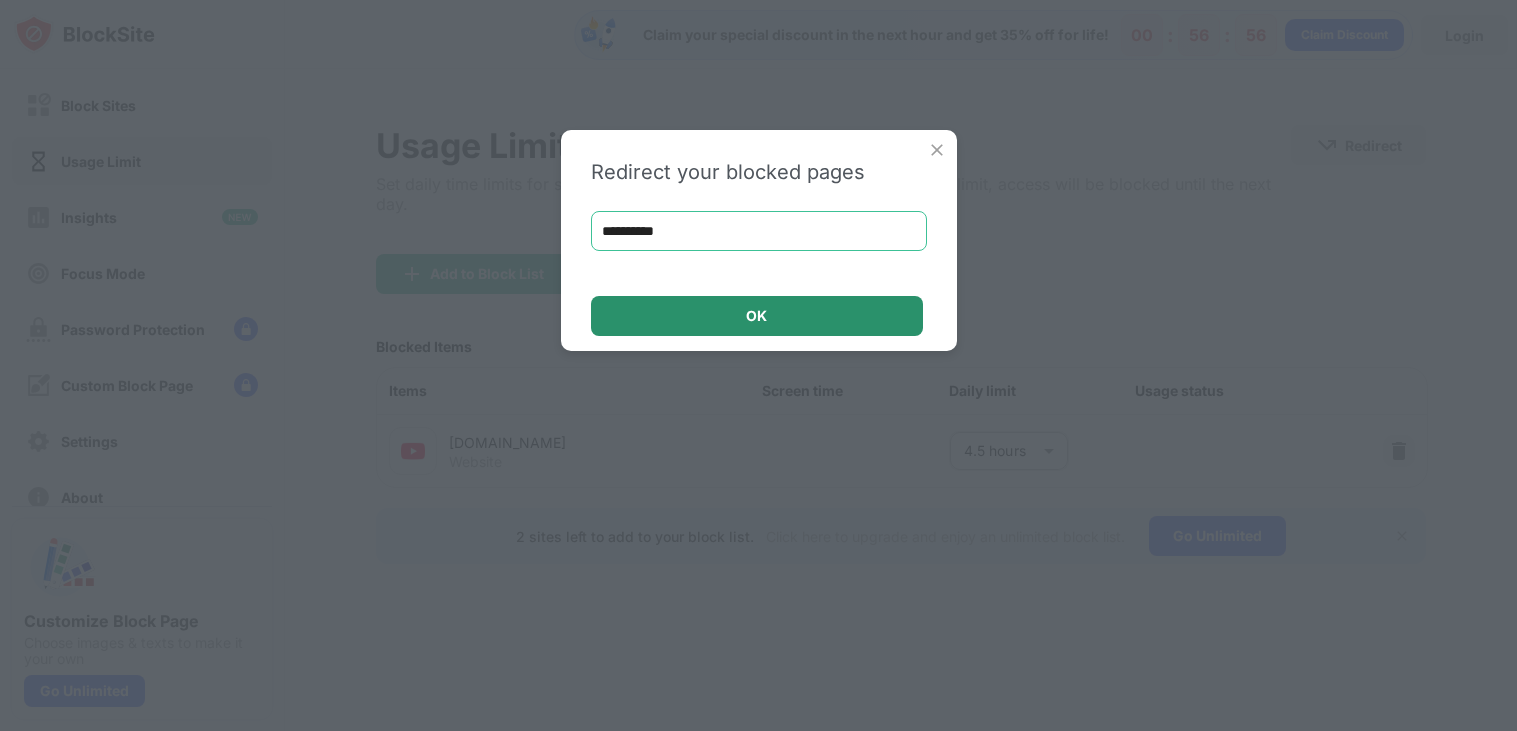 click on "OK" at bounding box center (757, 316) 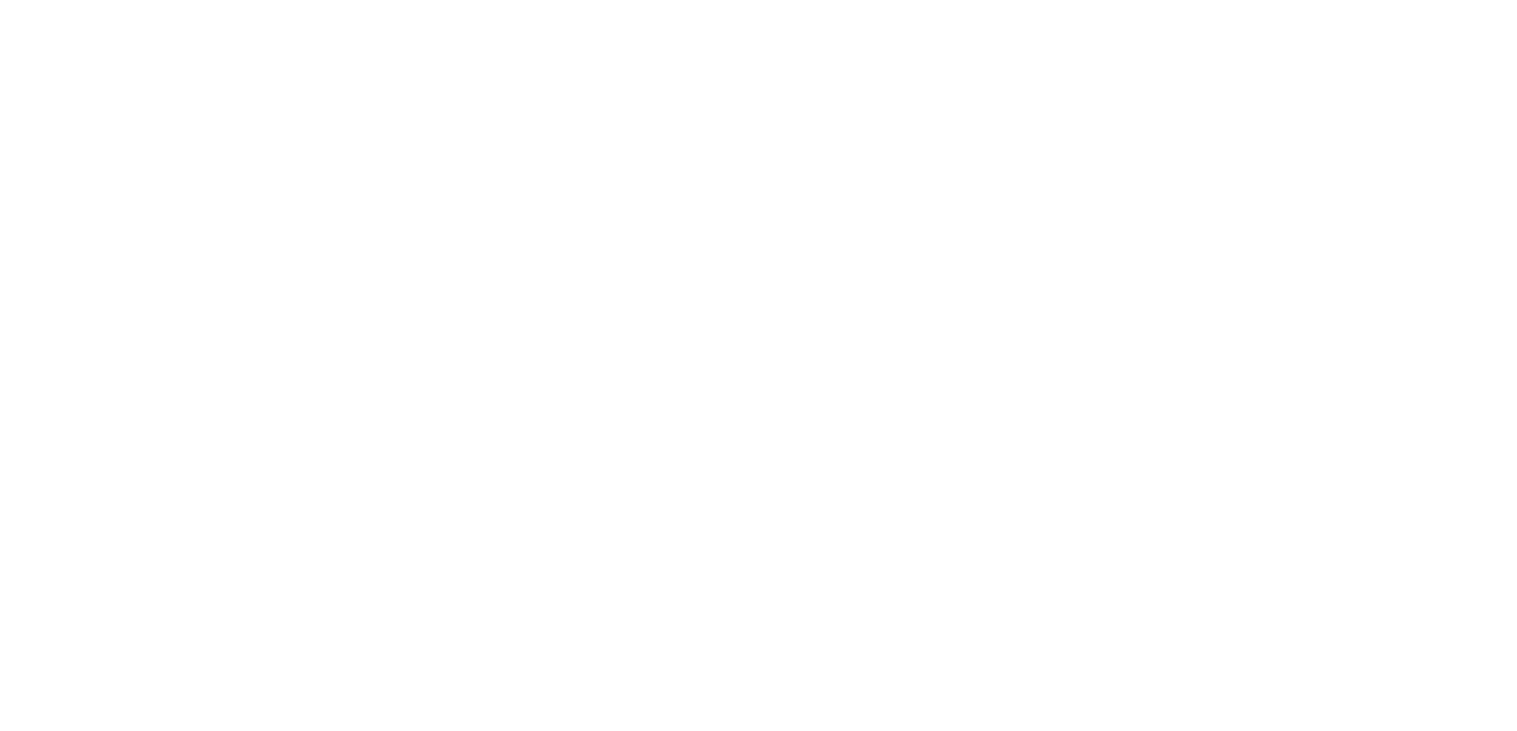 scroll, scrollTop: 0, scrollLeft: 0, axis: both 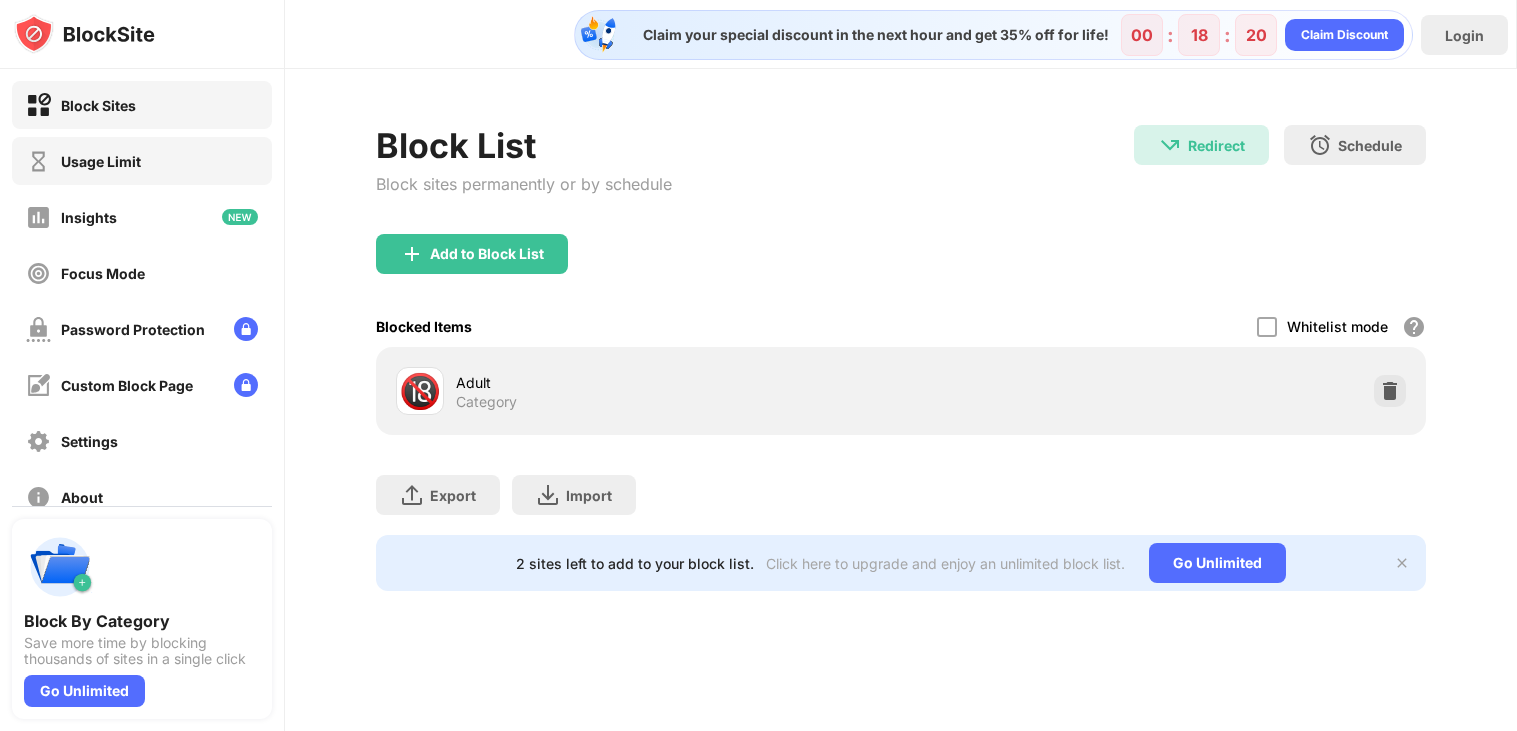 click on "Usage Limit" at bounding box center (101, 161) 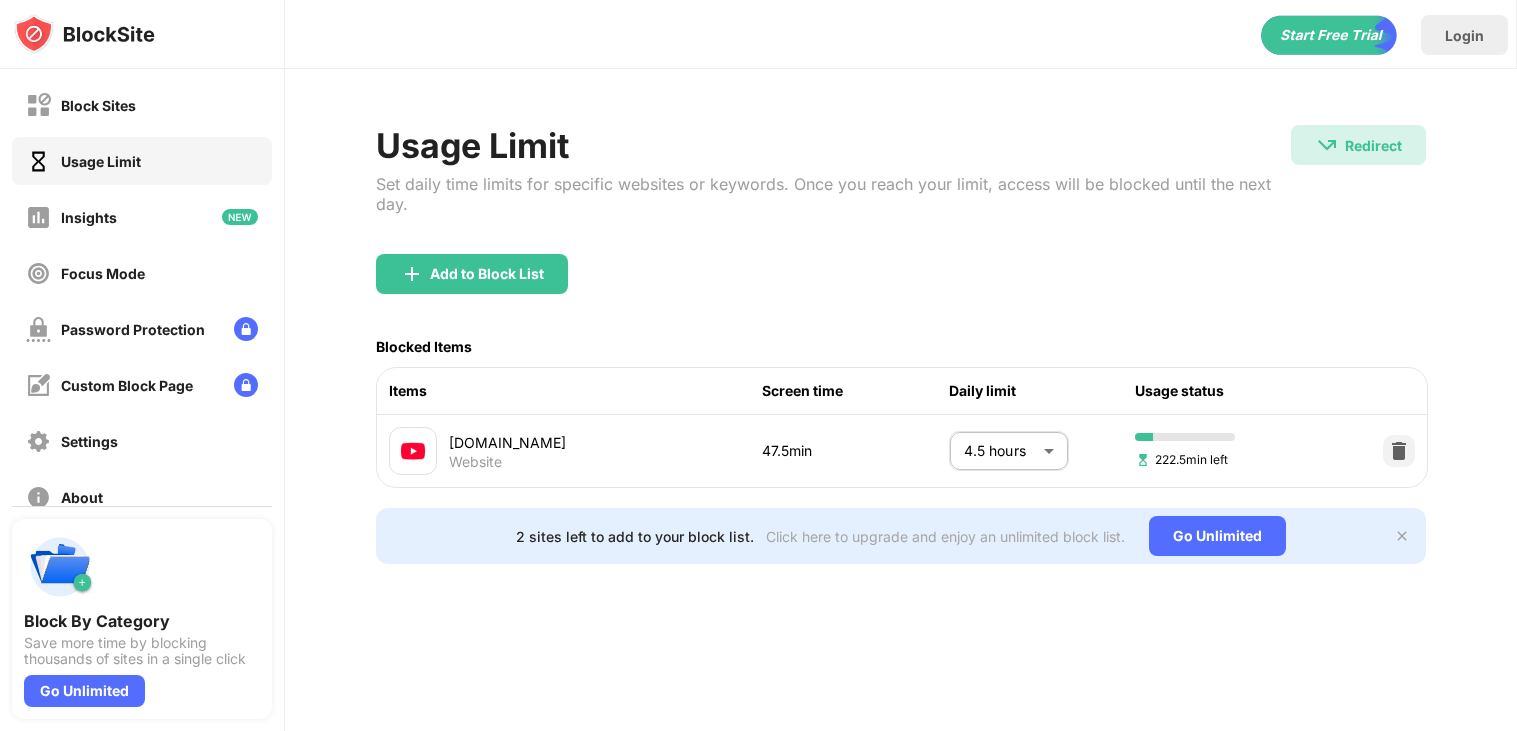 click on "Block Sites Usage Limit Insights Focus Mode Password Protection Custom Block Page Settings About Blocking Sync with other devices Disabled Block By Category Save more time by blocking thousands of sites in a single click Go Unlimited Login Usage Limit Set daily time limits for specific websites or keywords. Once you reach your limit, access will be blocked until the next day. Redirect Redirect to google.com Add to Block List Blocked Items Items Screen time Daily limit Usage status youtube.com Website 47.5min 4.5 hours *** ​ 222.5min left 2 sites left to add to your block list. Click here to upgrade and enjoy an unlimited block list. Go Unlimited" at bounding box center (758, 365) 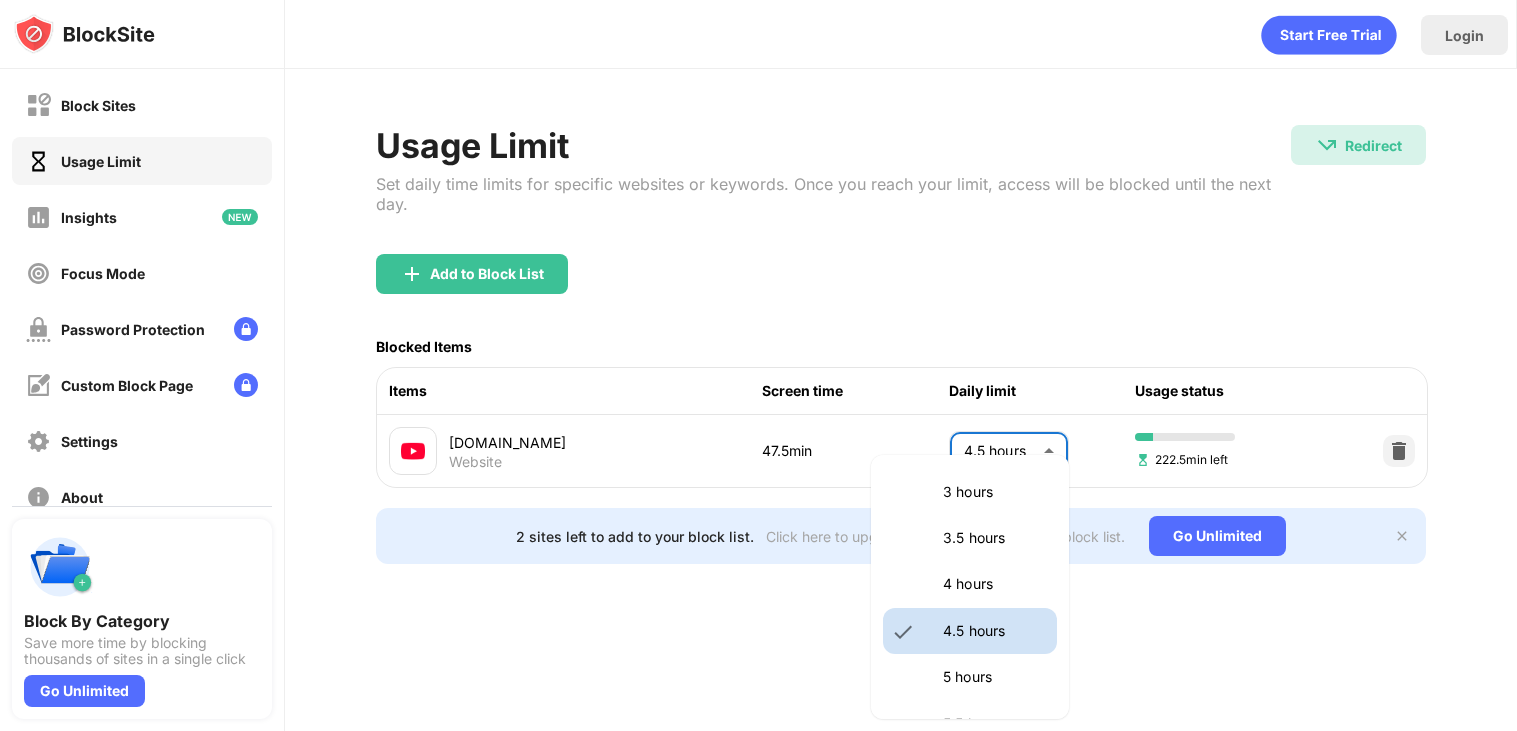 scroll, scrollTop: 747, scrollLeft: 0, axis: vertical 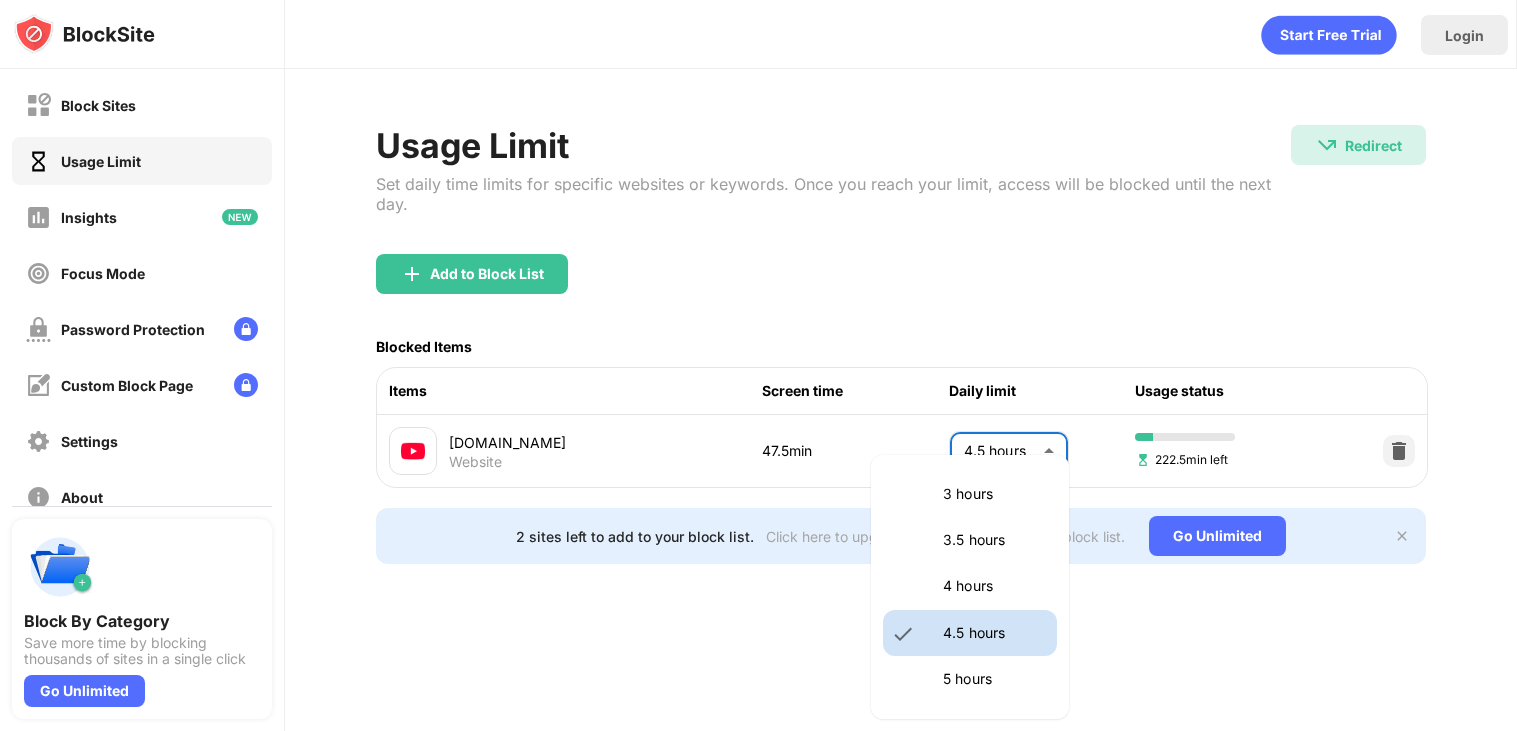click on "3.5 hours" at bounding box center (970, 540) 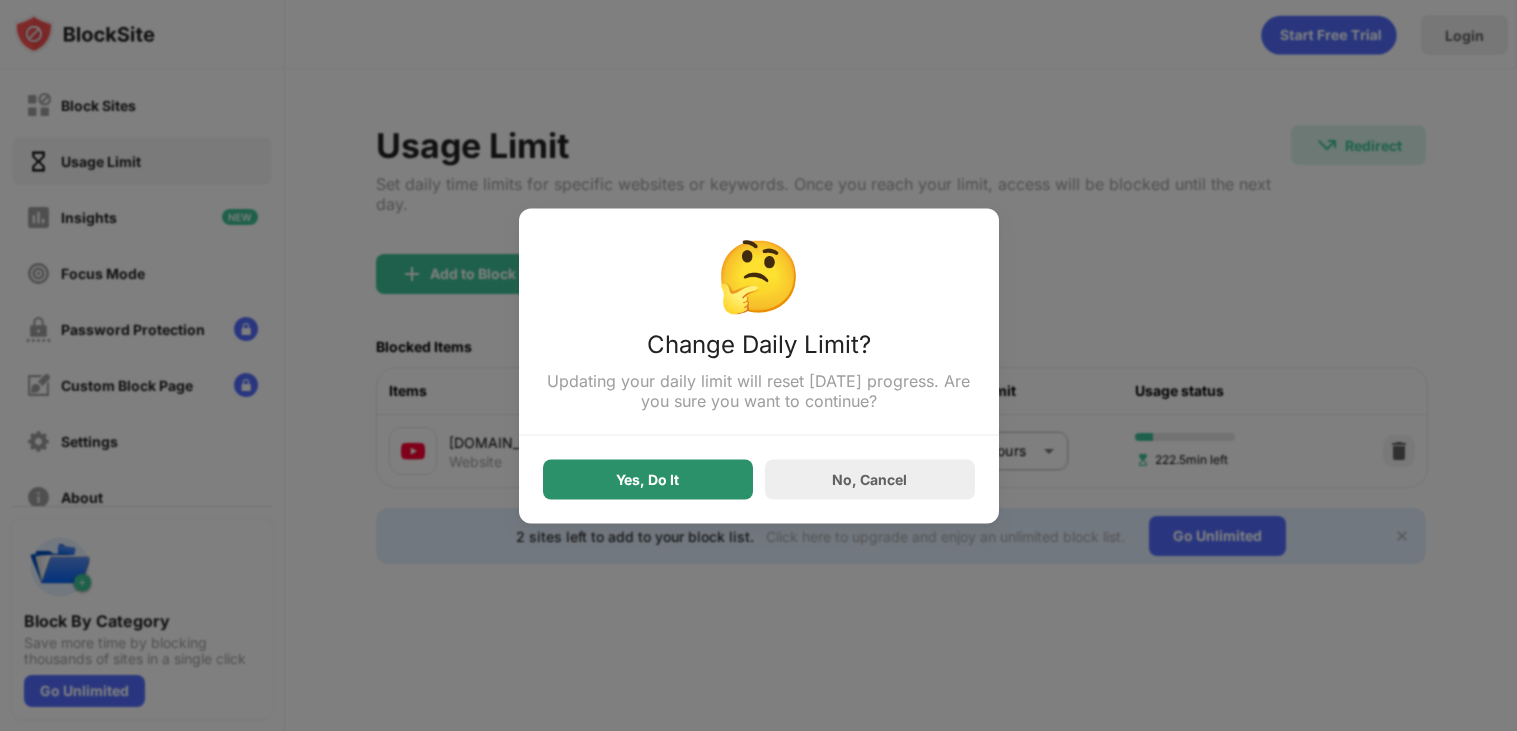 click on "Yes, Do It" at bounding box center (648, 479) 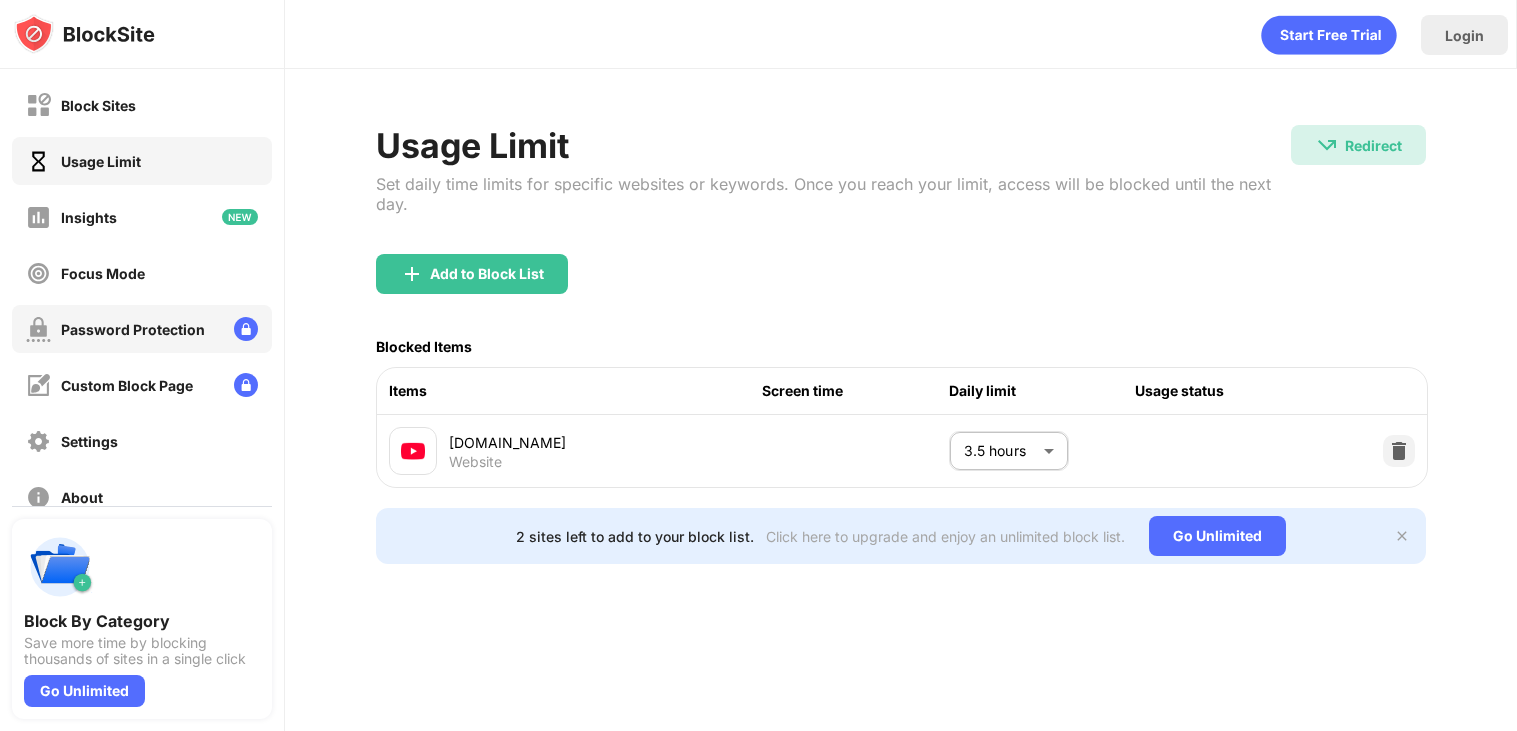 click on "Password Protection" at bounding box center (142, 329) 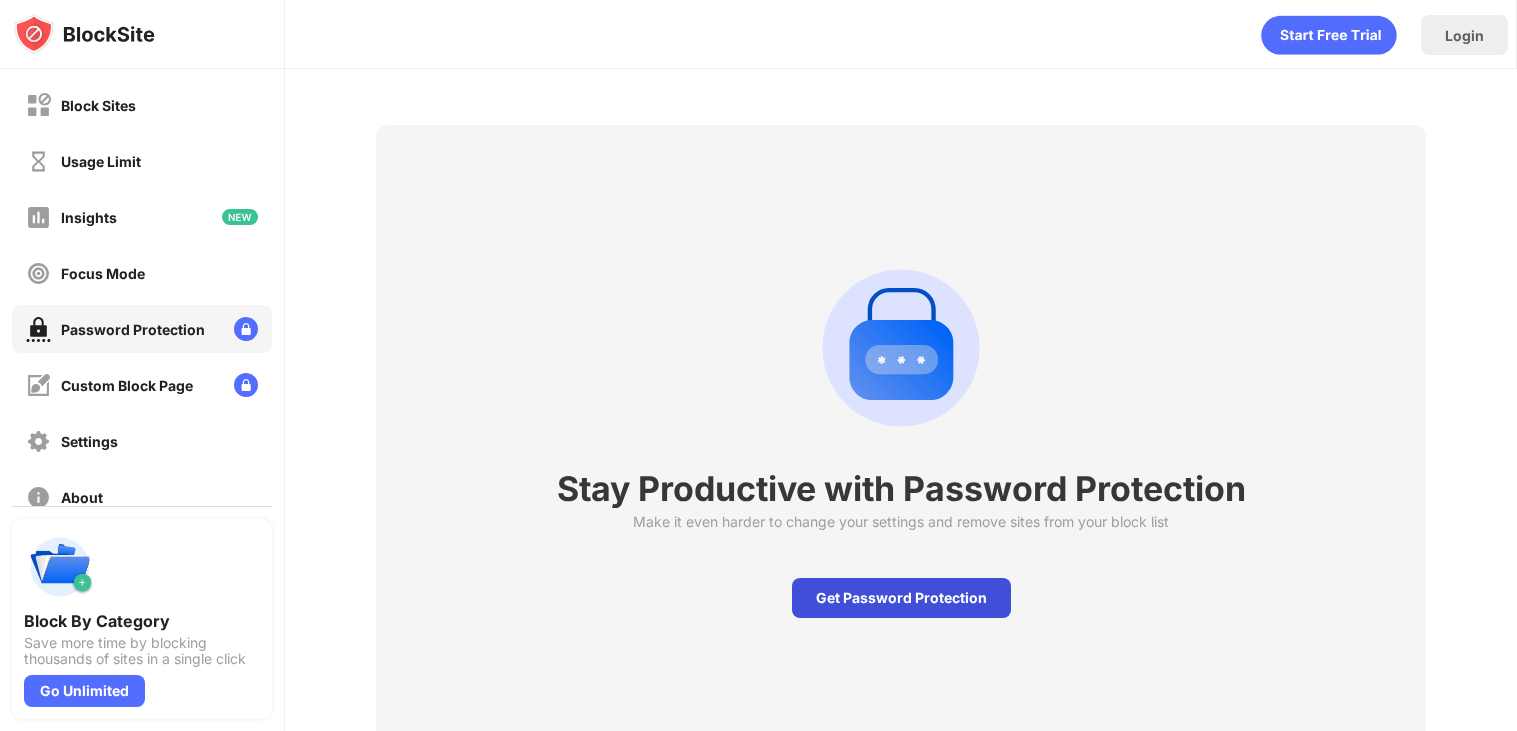 click on "Get Password Protection" at bounding box center [901, 598] 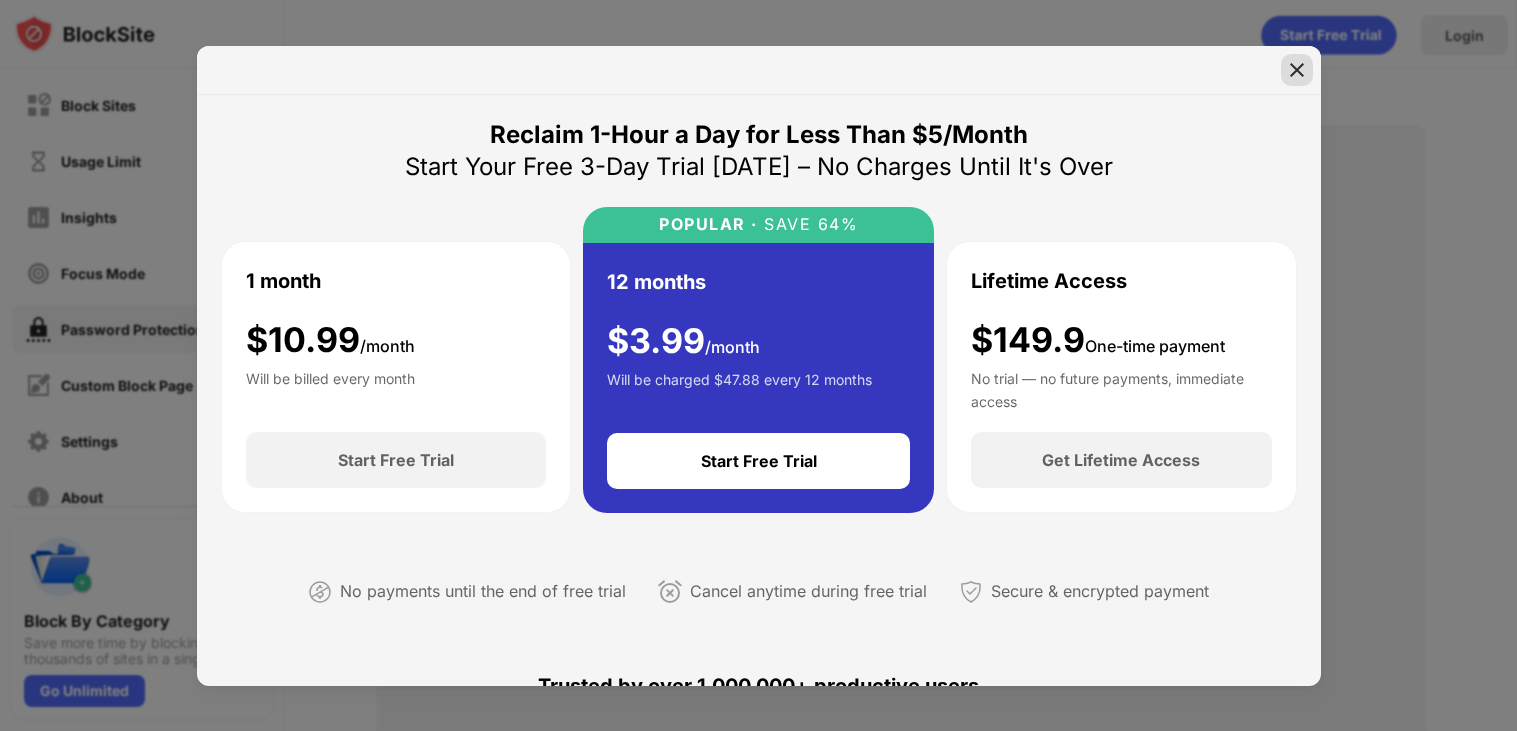 click at bounding box center (1297, 70) 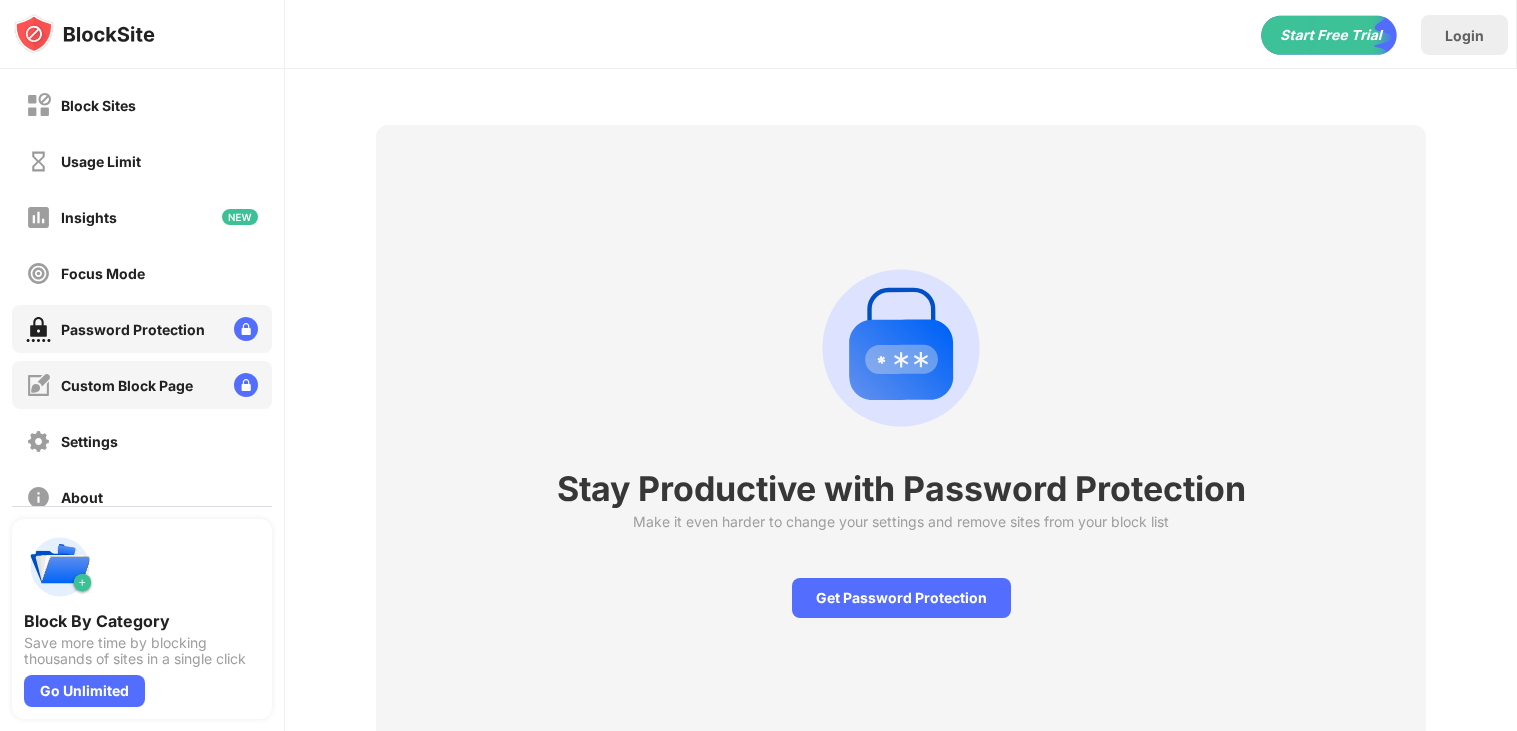 click on "Custom Block Page" at bounding box center [142, 385] 